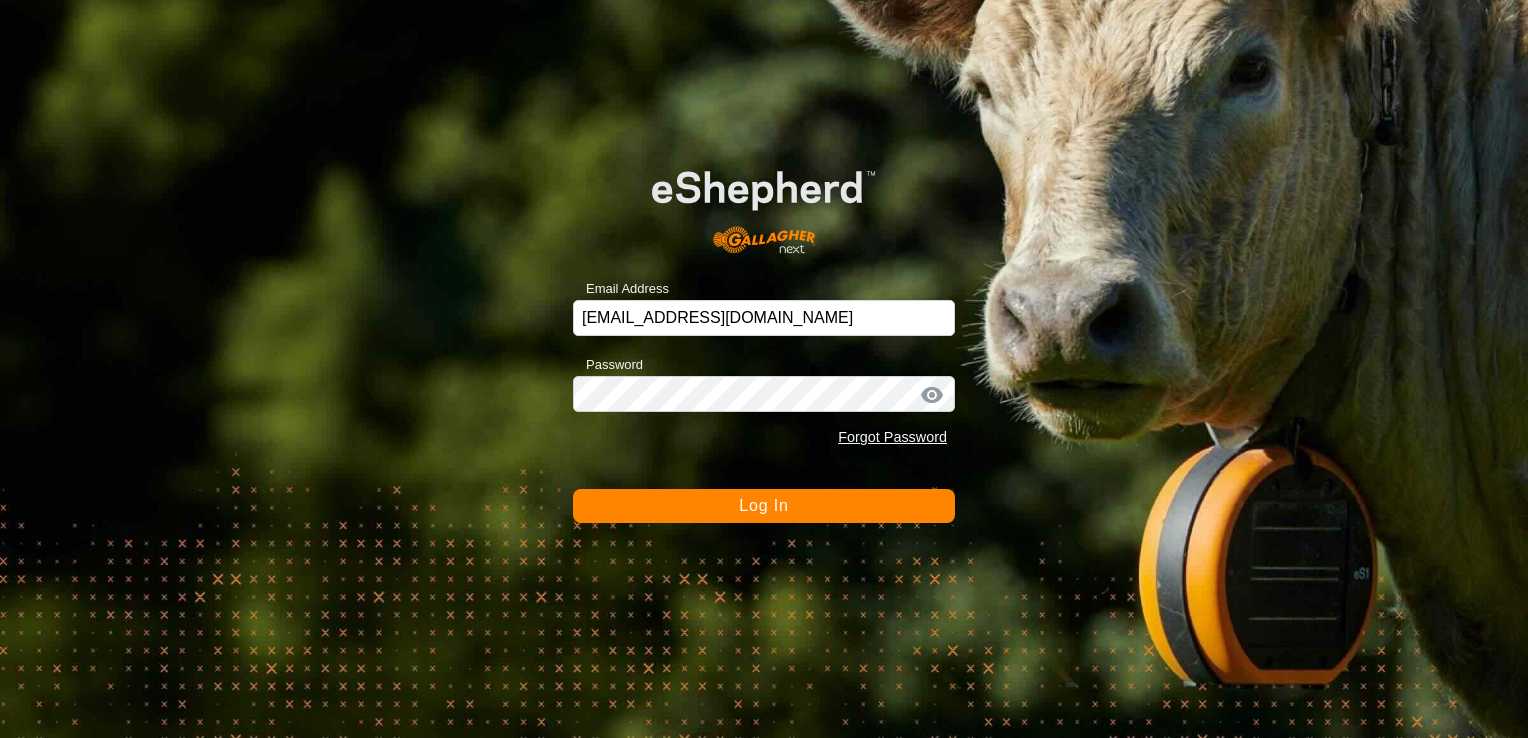 scroll, scrollTop: 0, scrollLeft: 0, axis: both 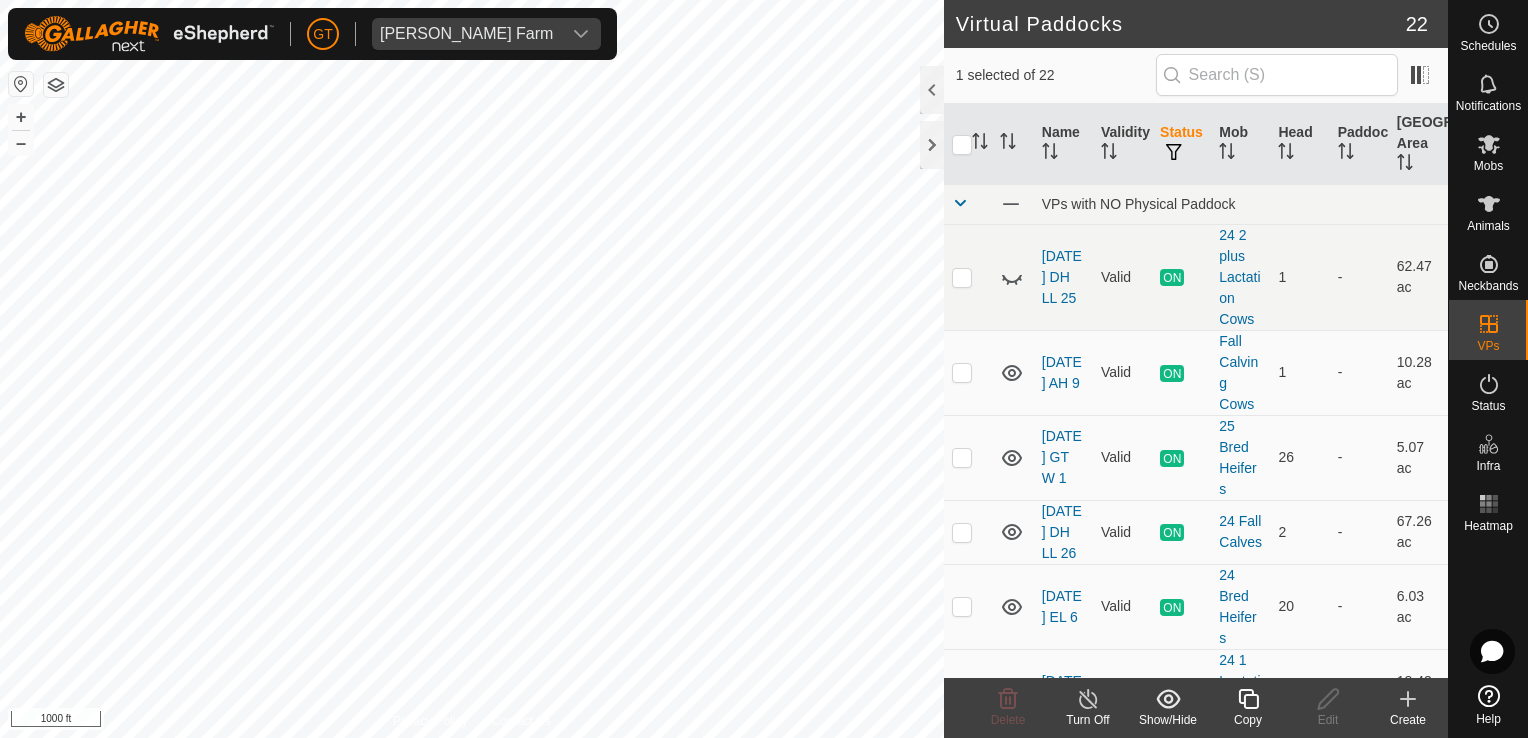 checkbox on "true" 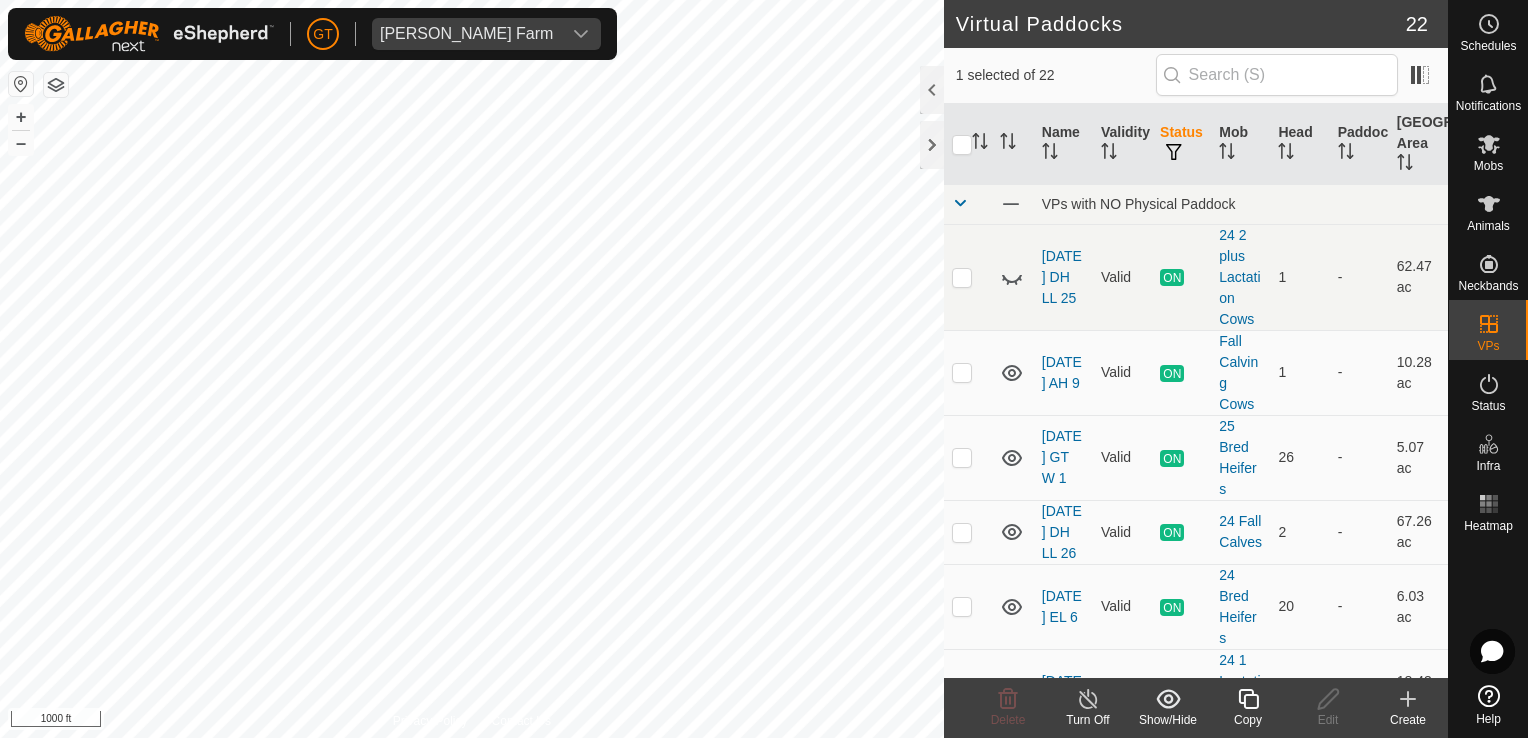 checkbox on "false" 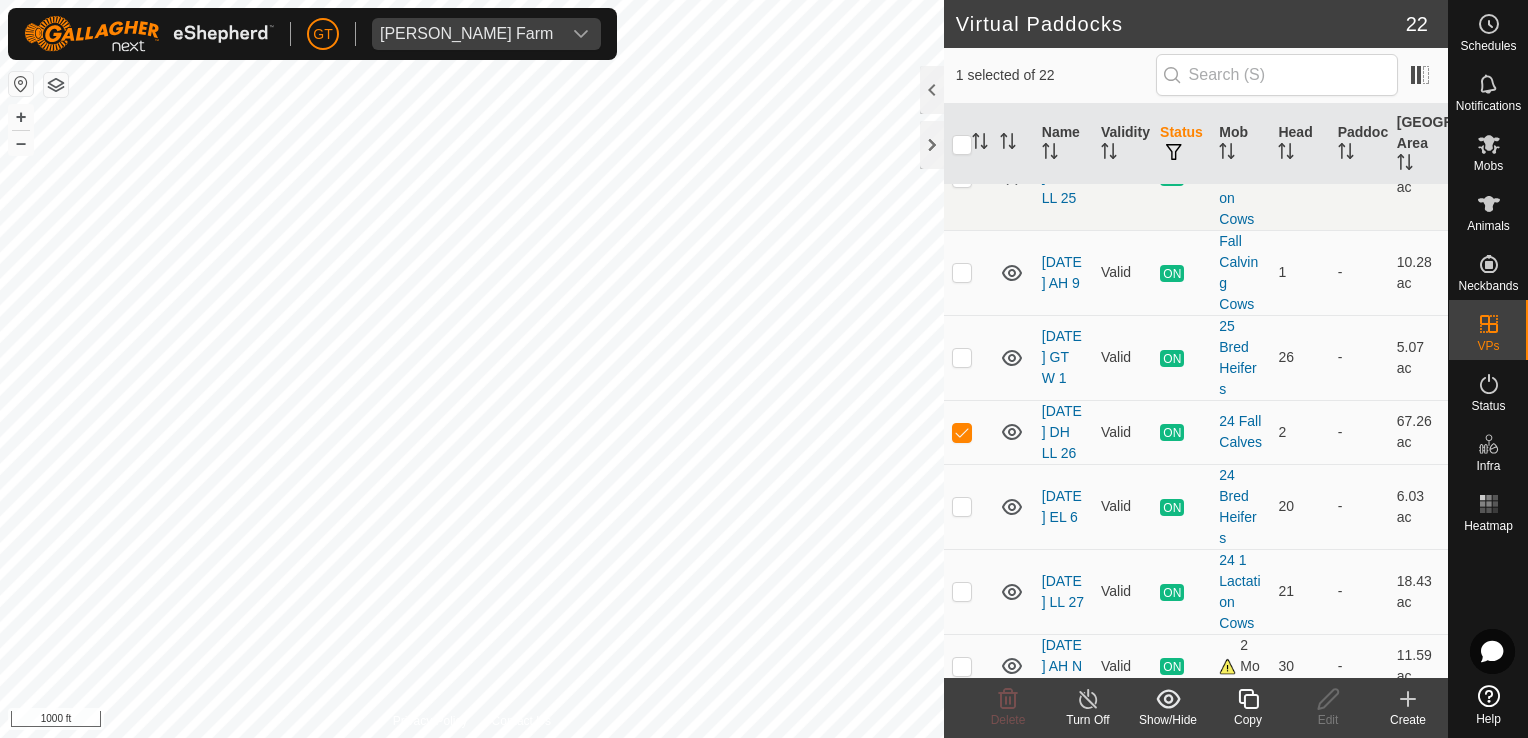 scroll, scrollTop: 200, scrollLeft: 0, axis: vertical 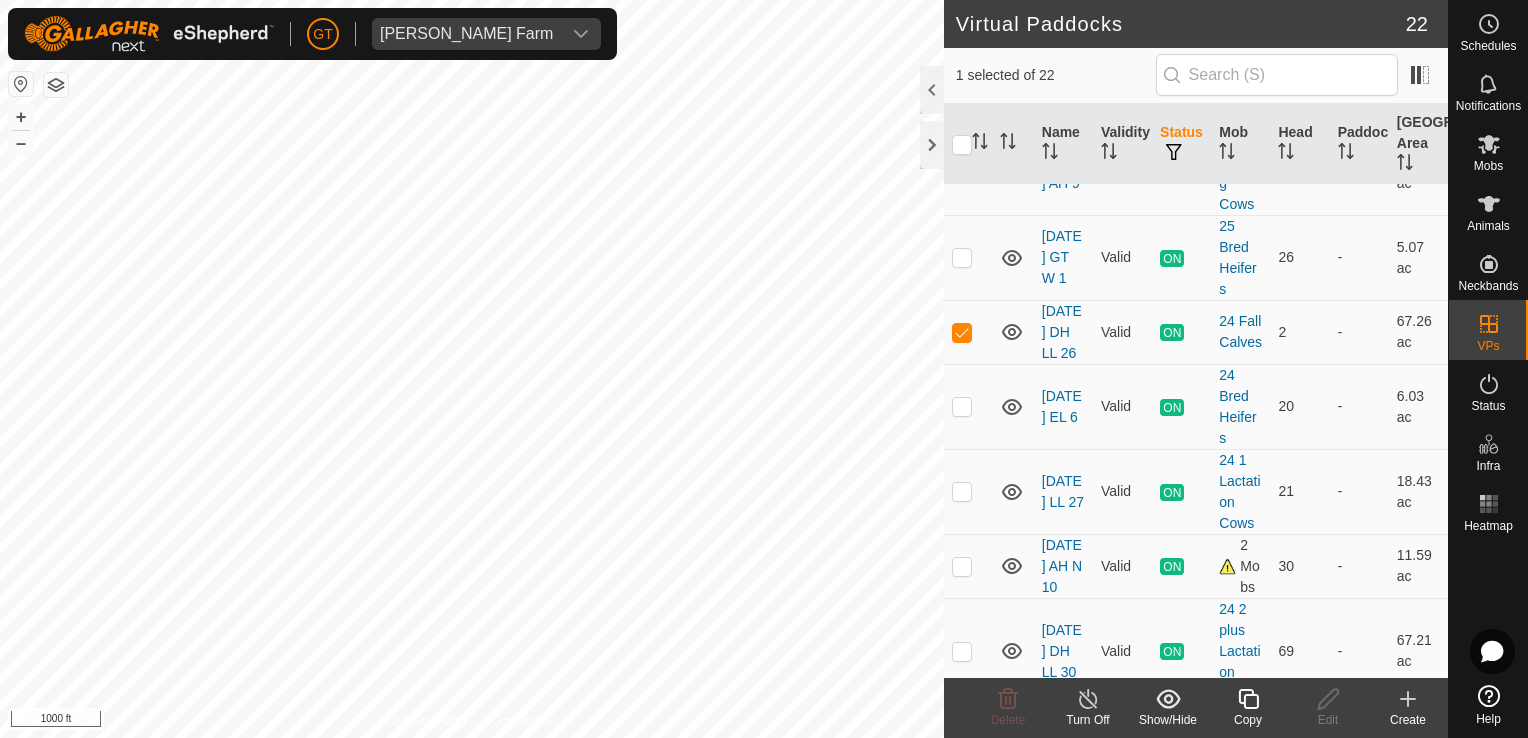 checkbox on "false" 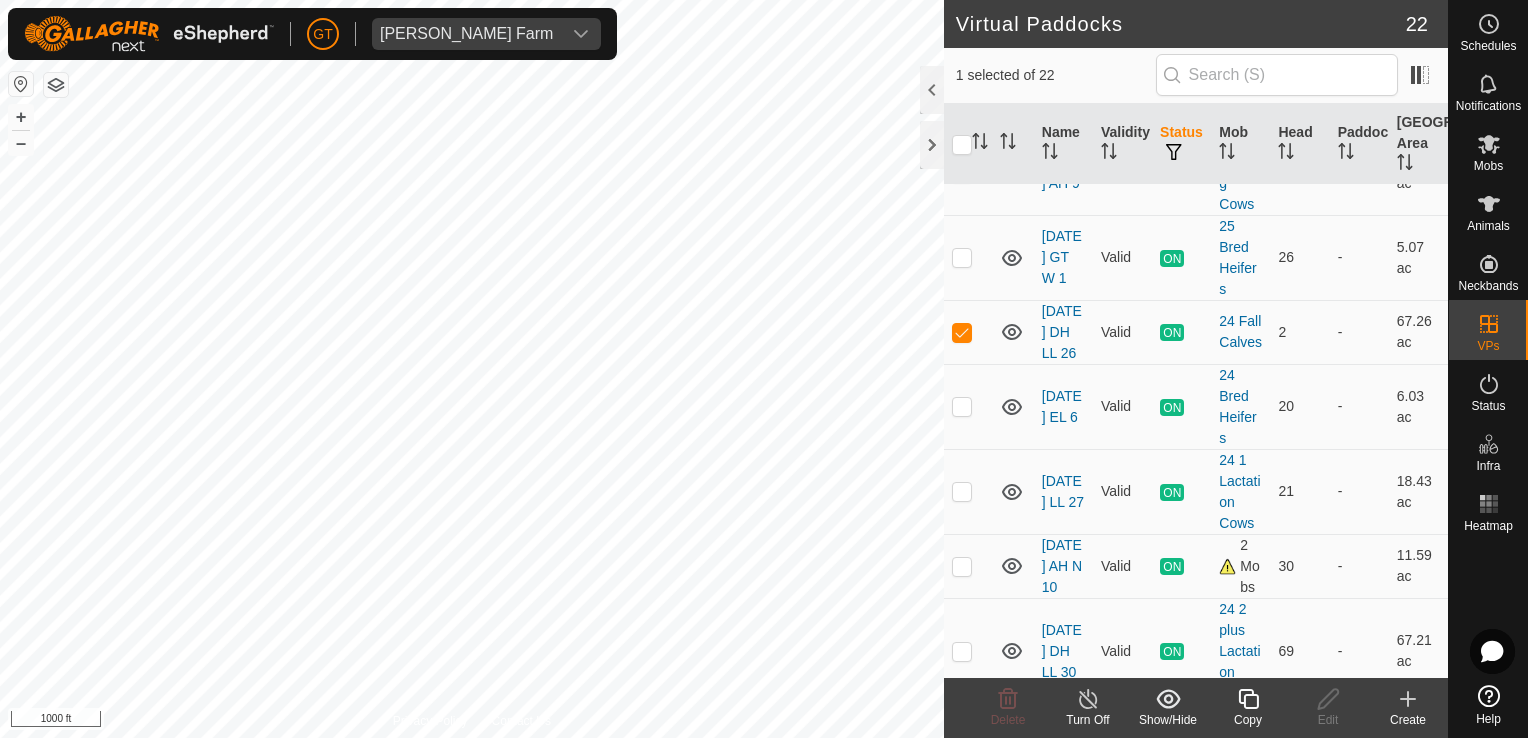 checkbox on "true" 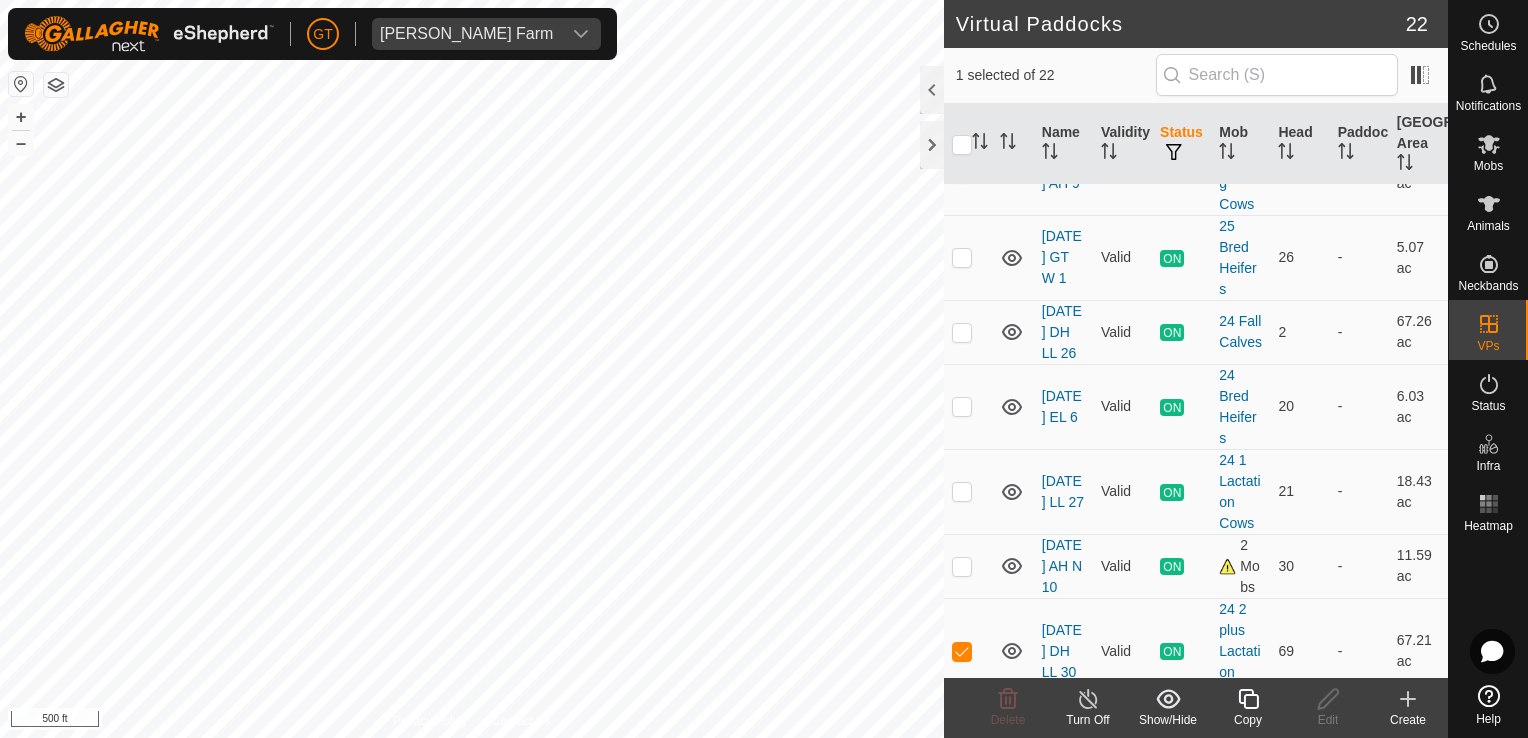 checkbox on "true" 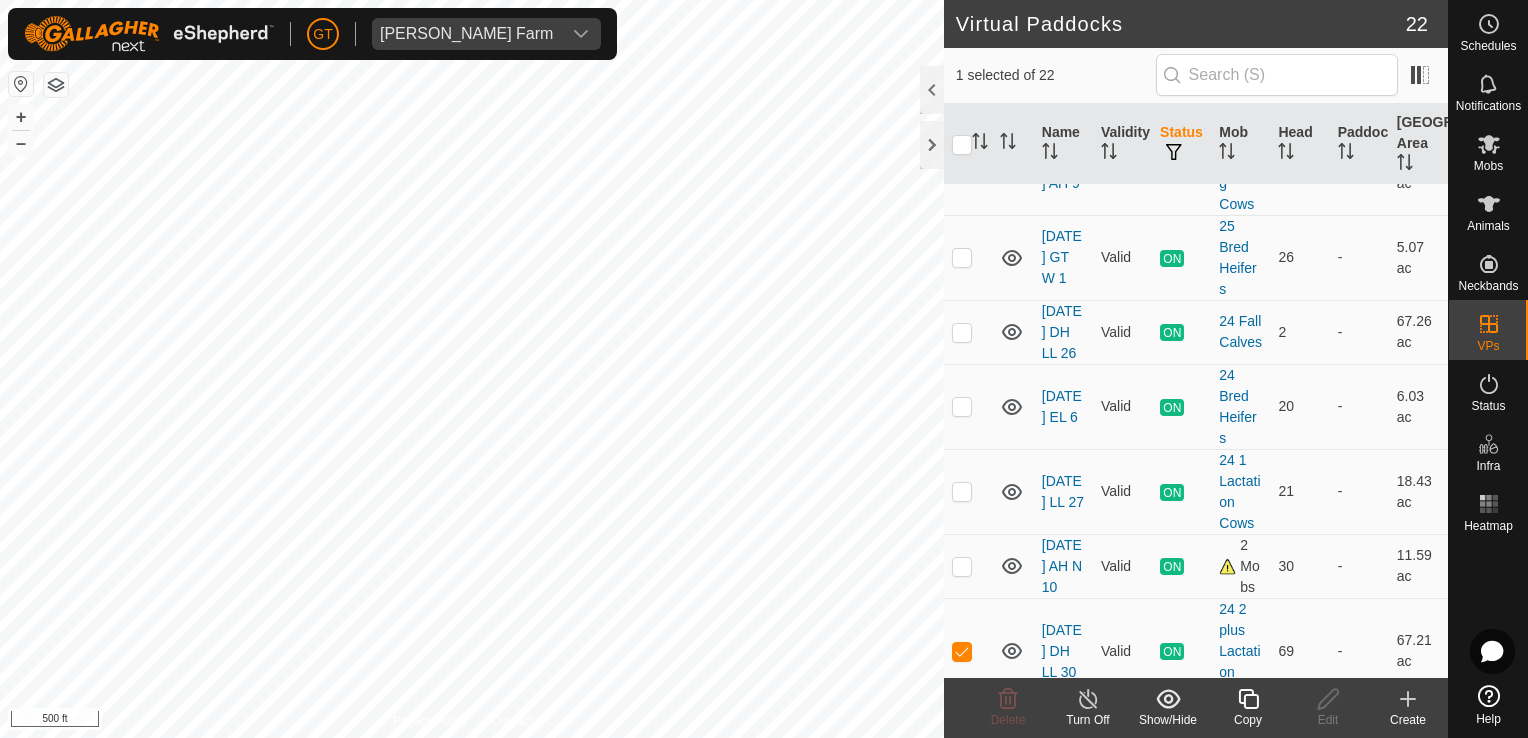 checkbox on "false" 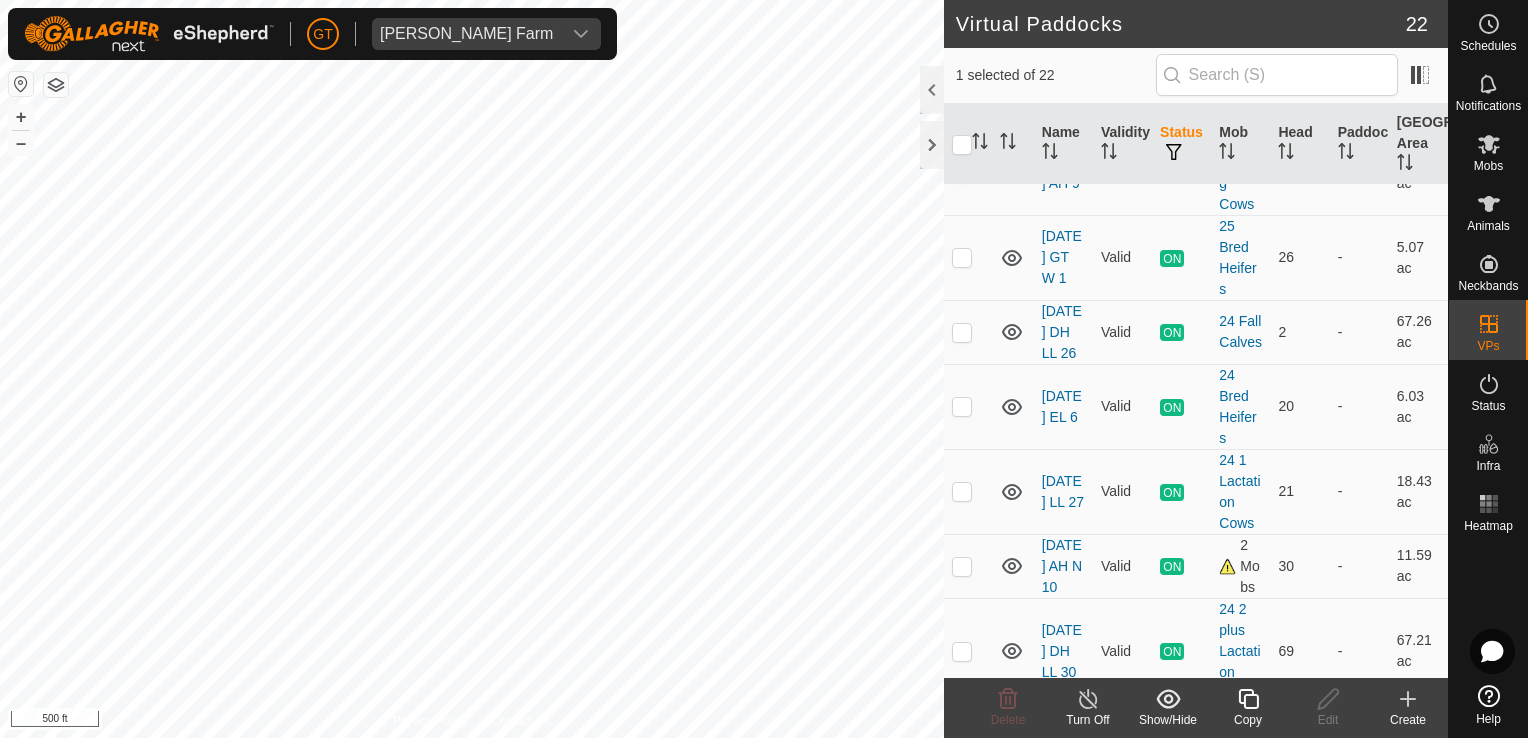 checkbox on "false" 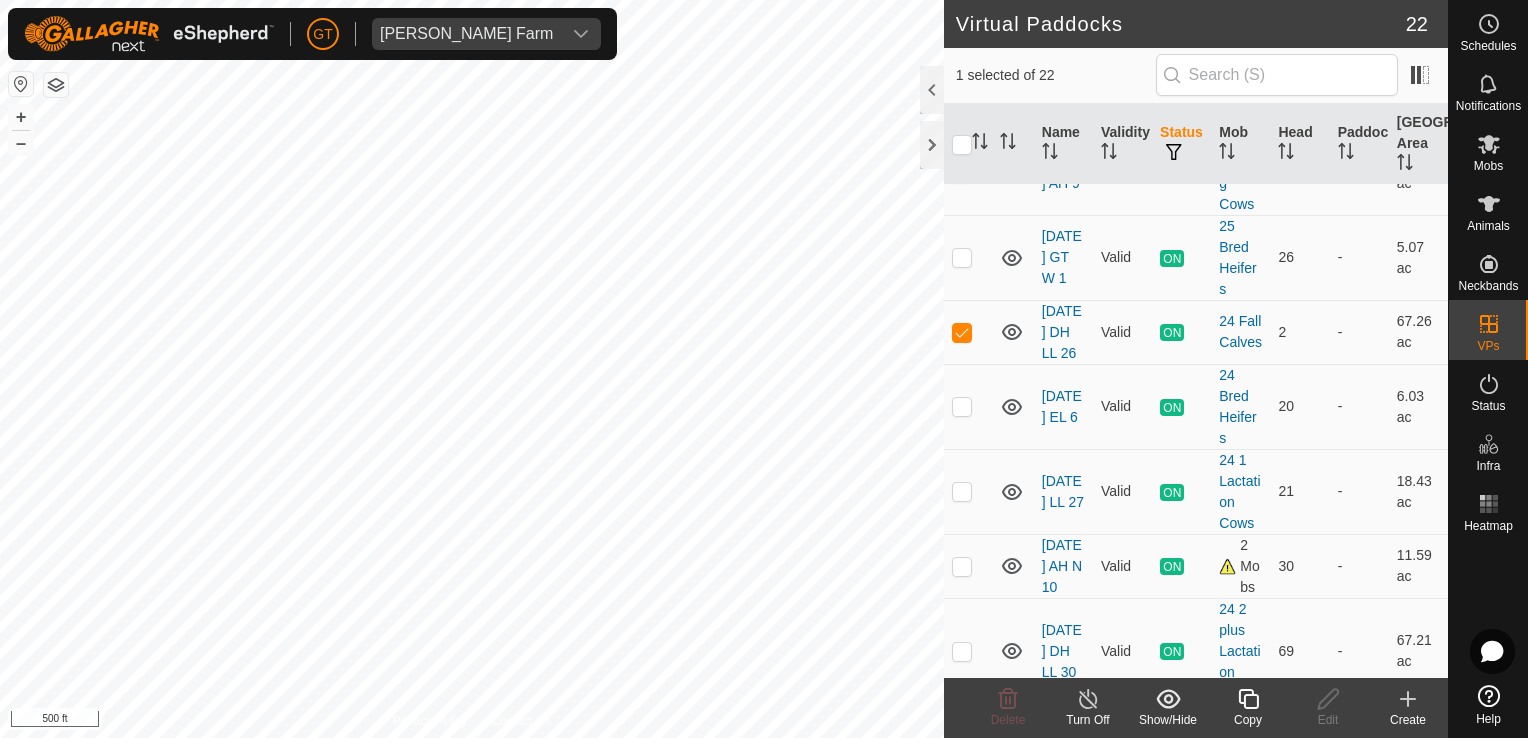 checkbox on "false" 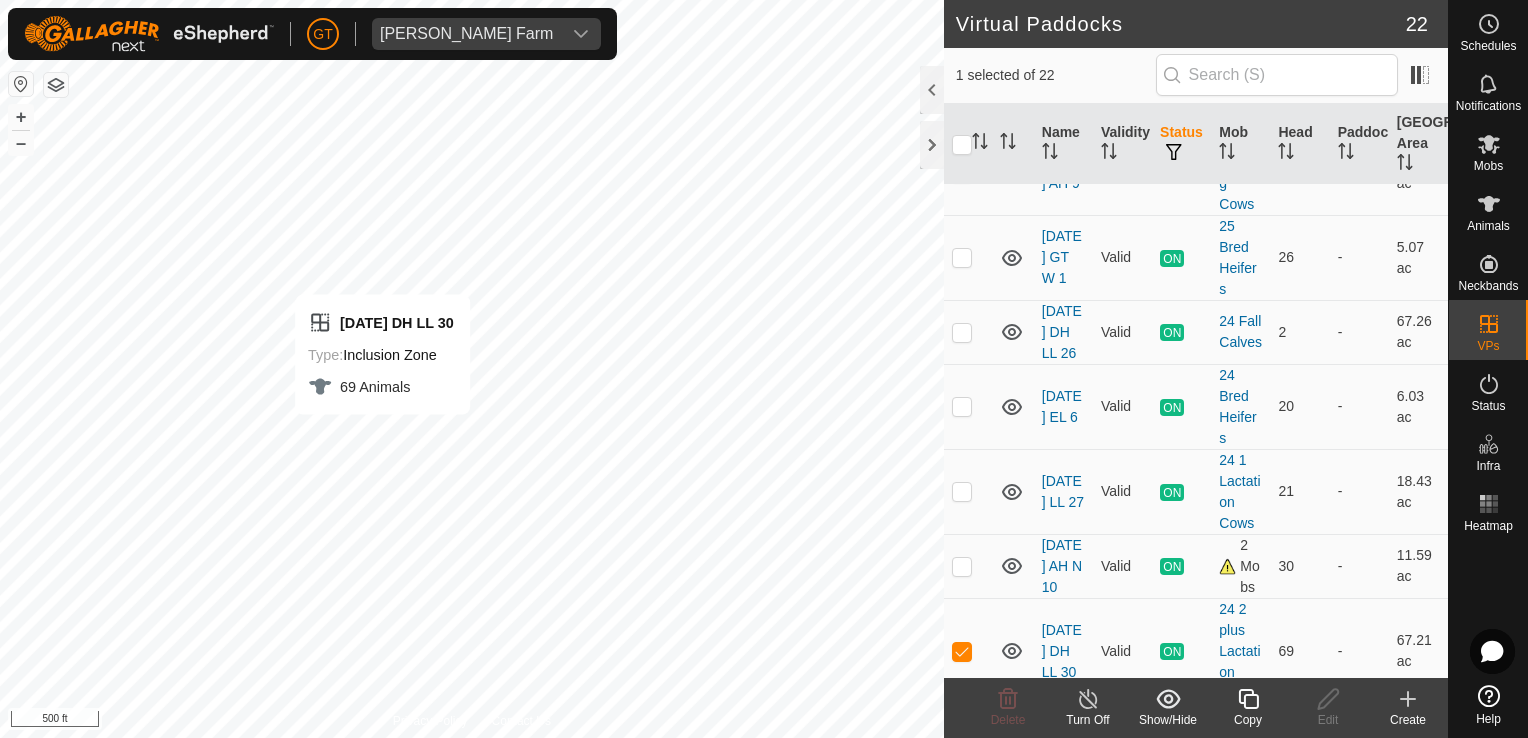 checkbox on "false" 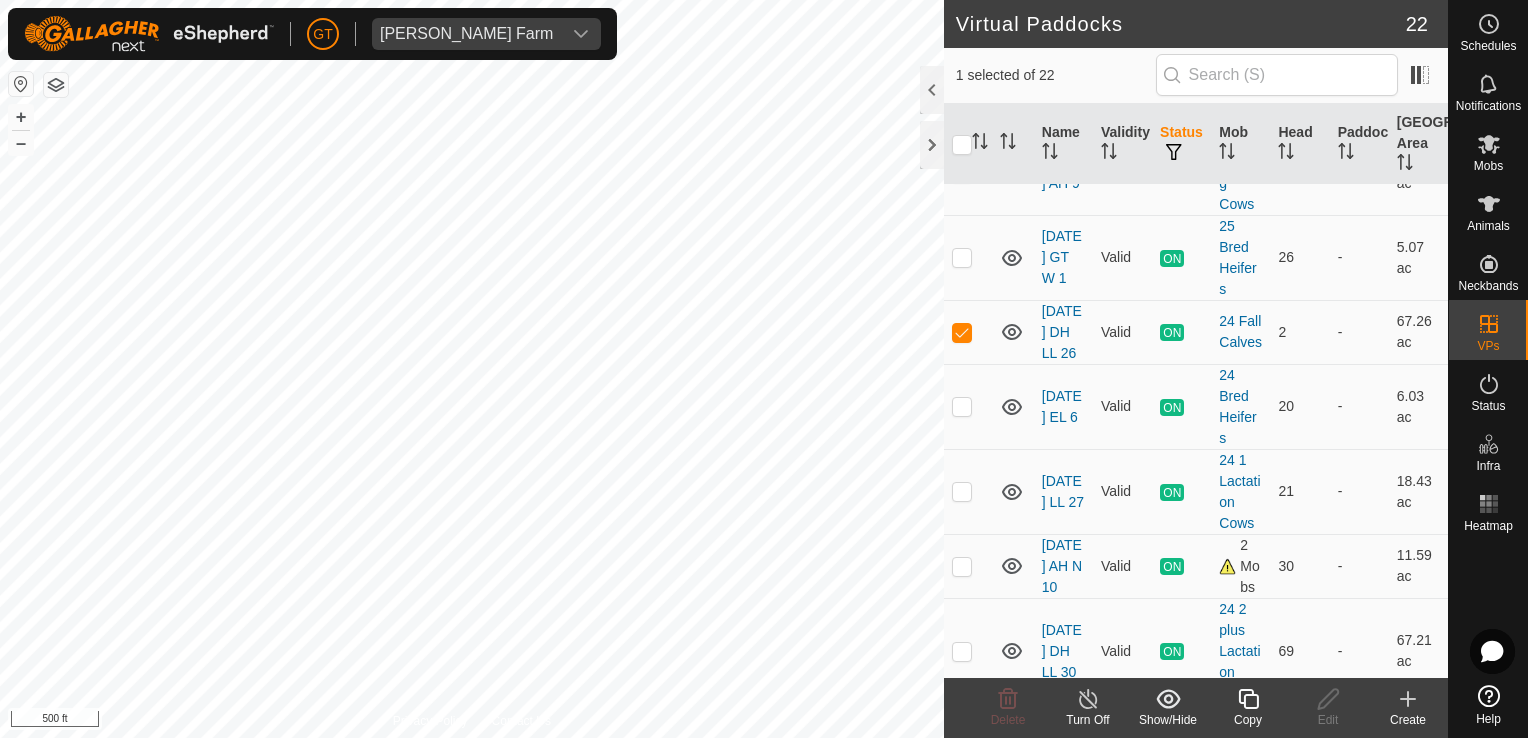 checkbox on "false" 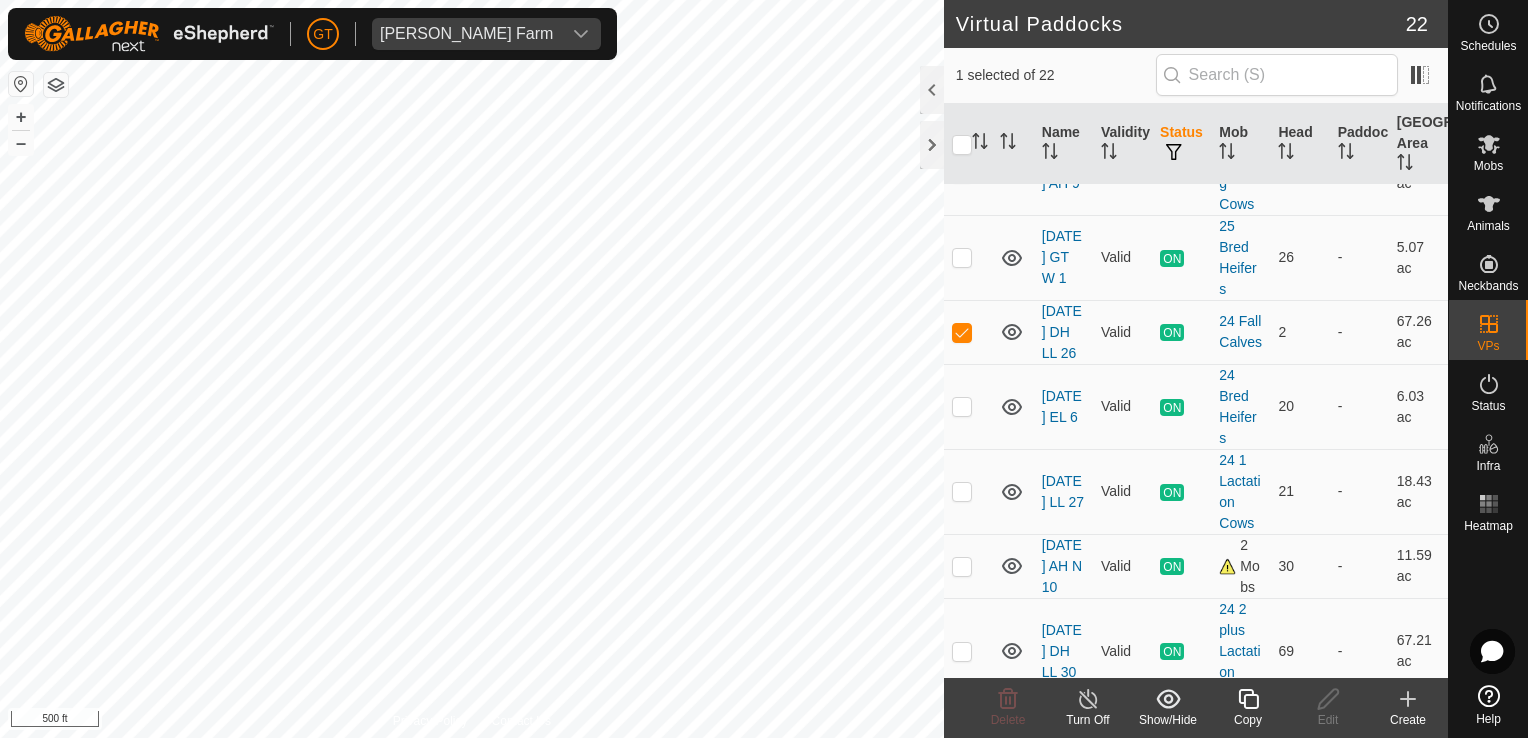checkbox on "true" 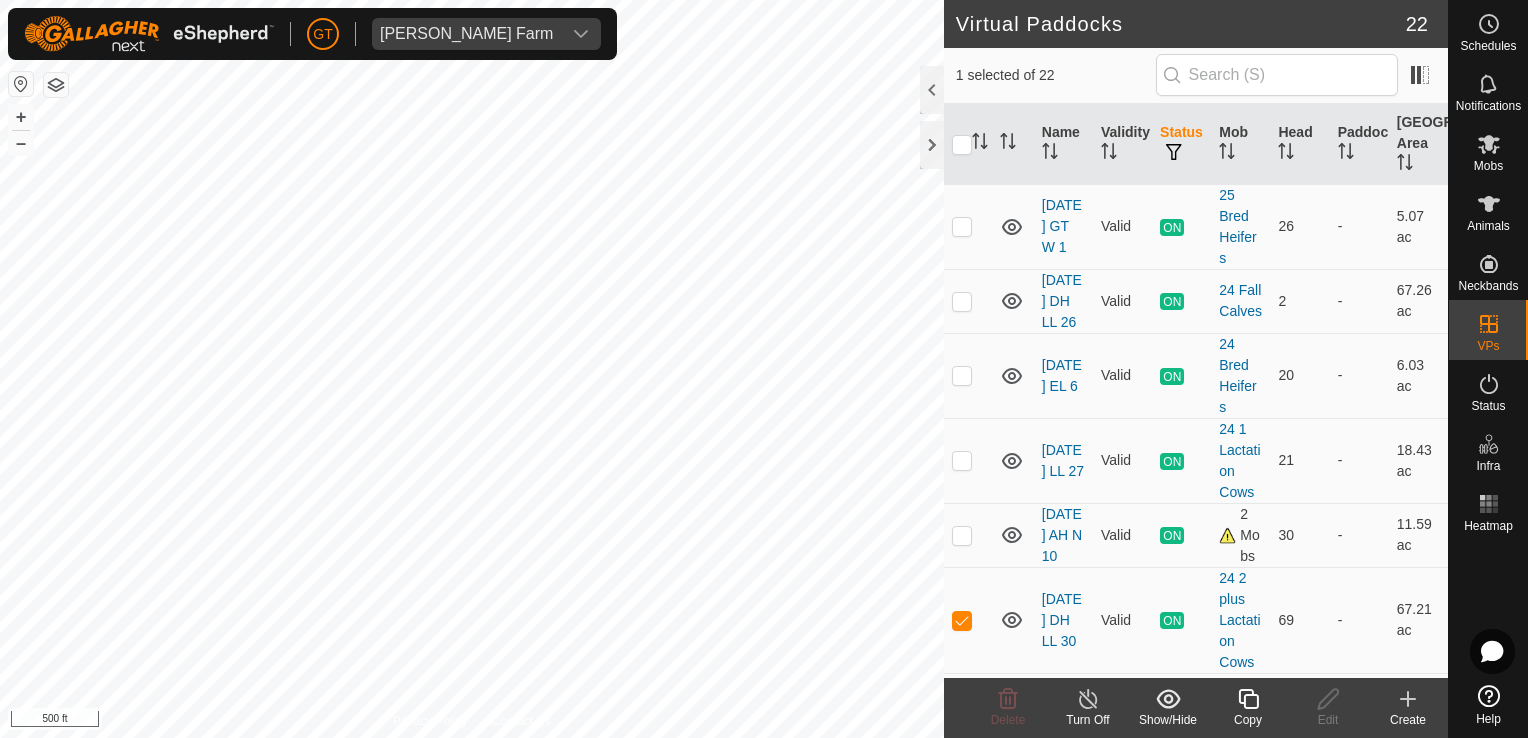 scroll, scrollTop: 200, scrollLeft: 0, axis: vertical 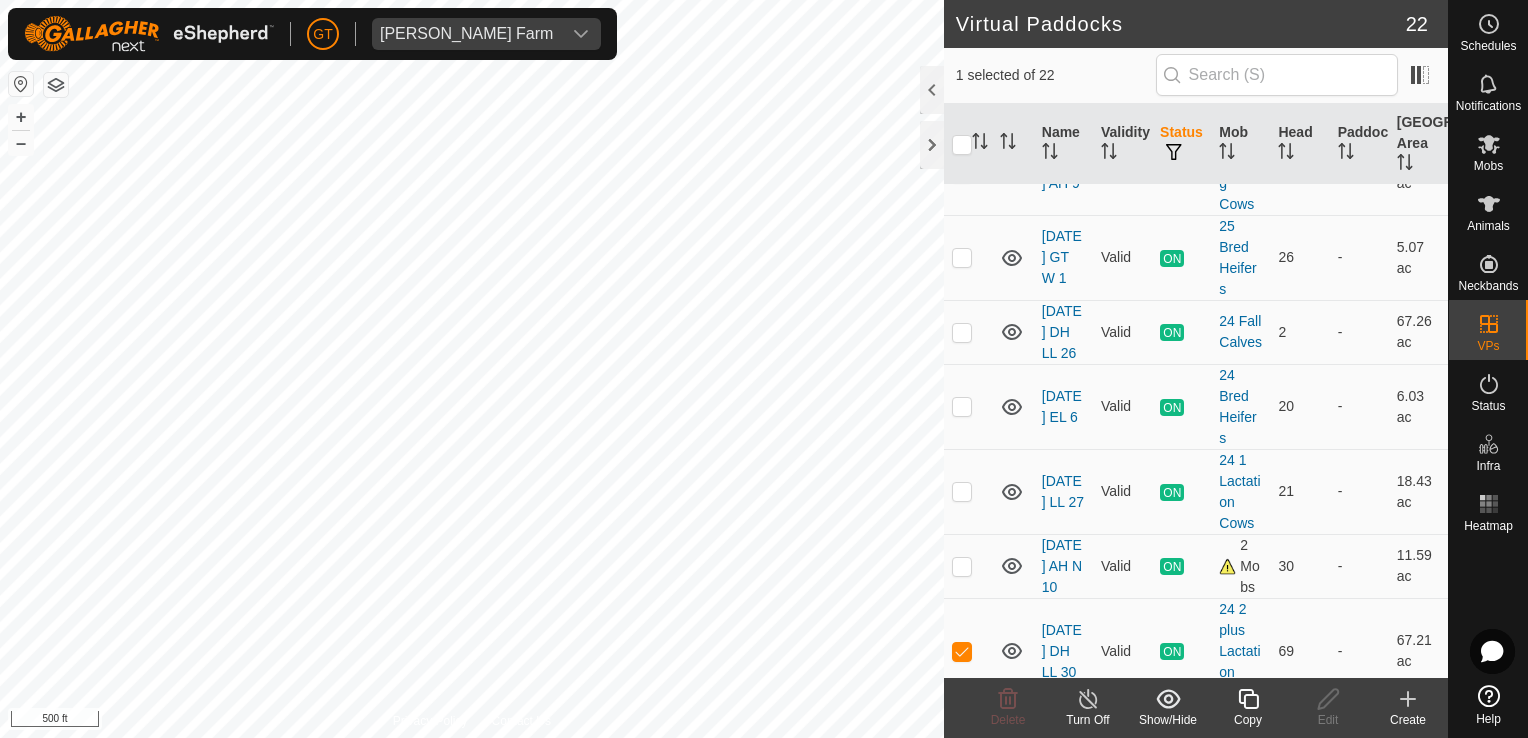 checkbox on "true" 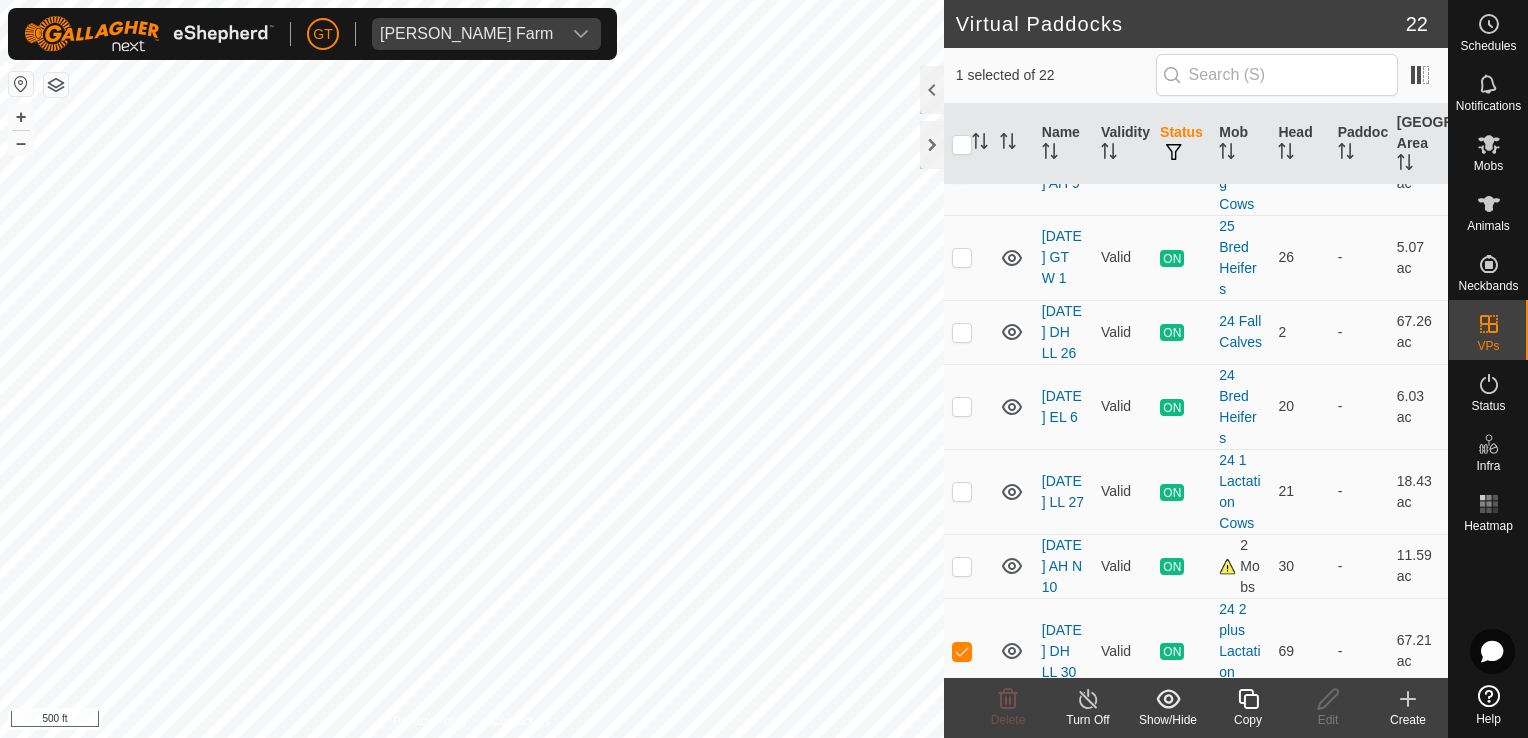 checkbox on "false" 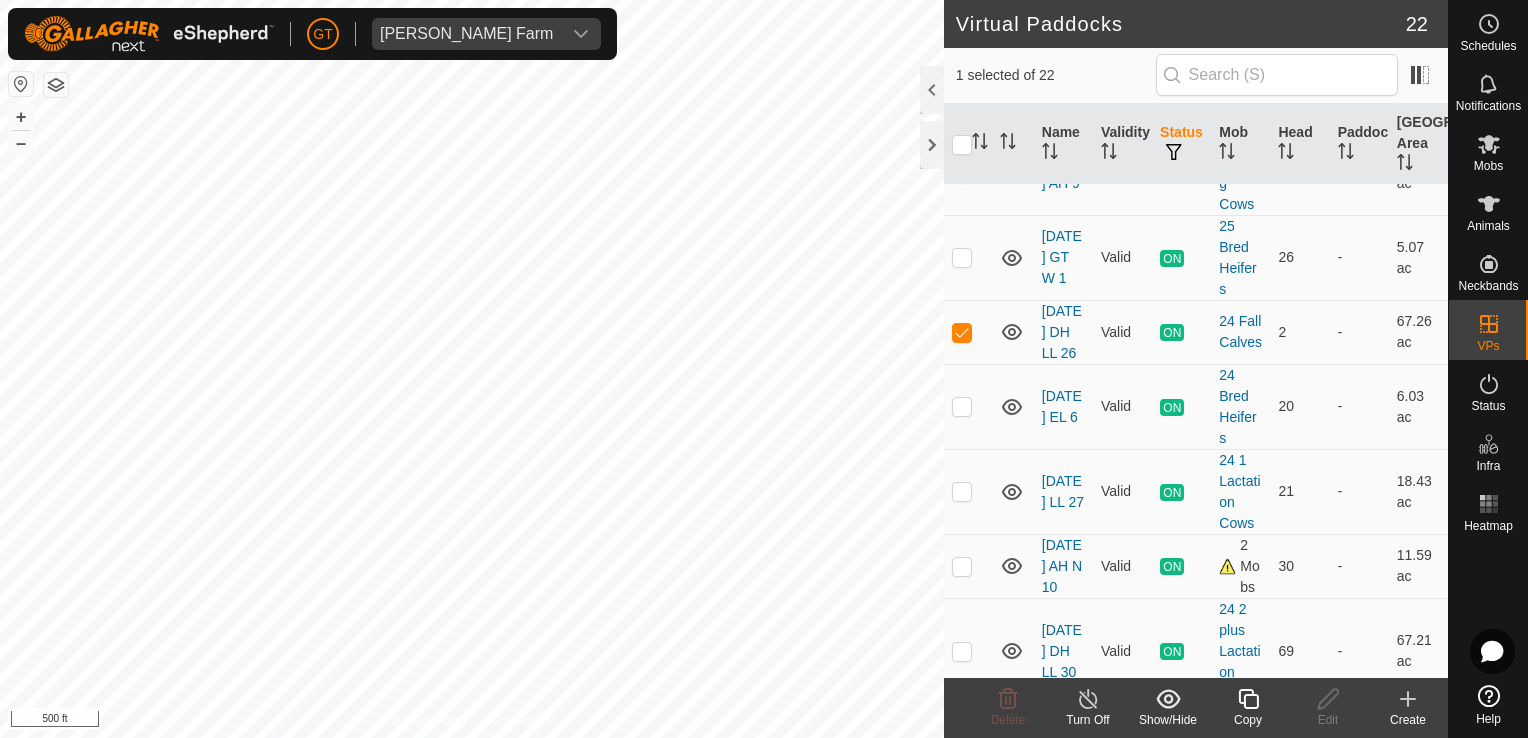 checkbox on "false" 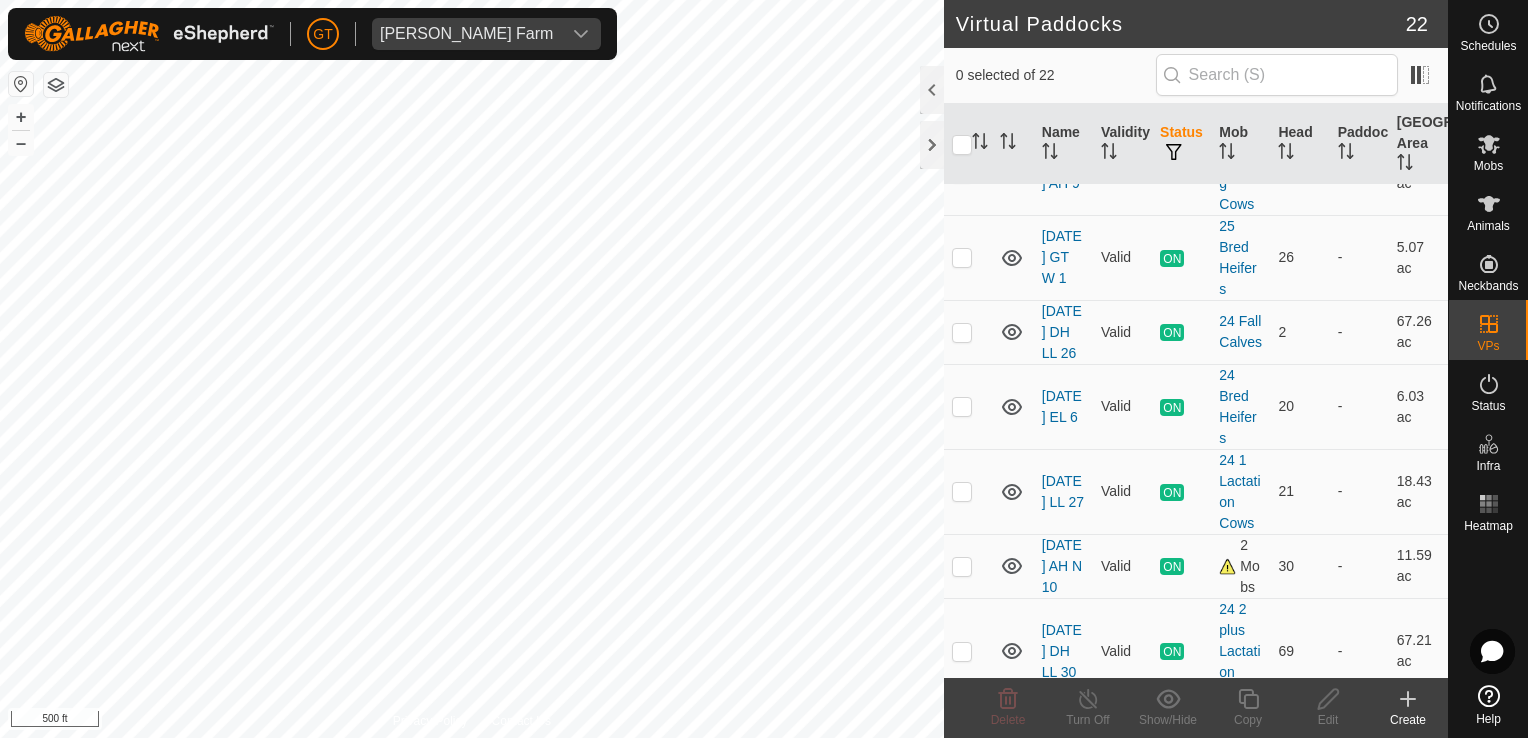 checkbox on "true" 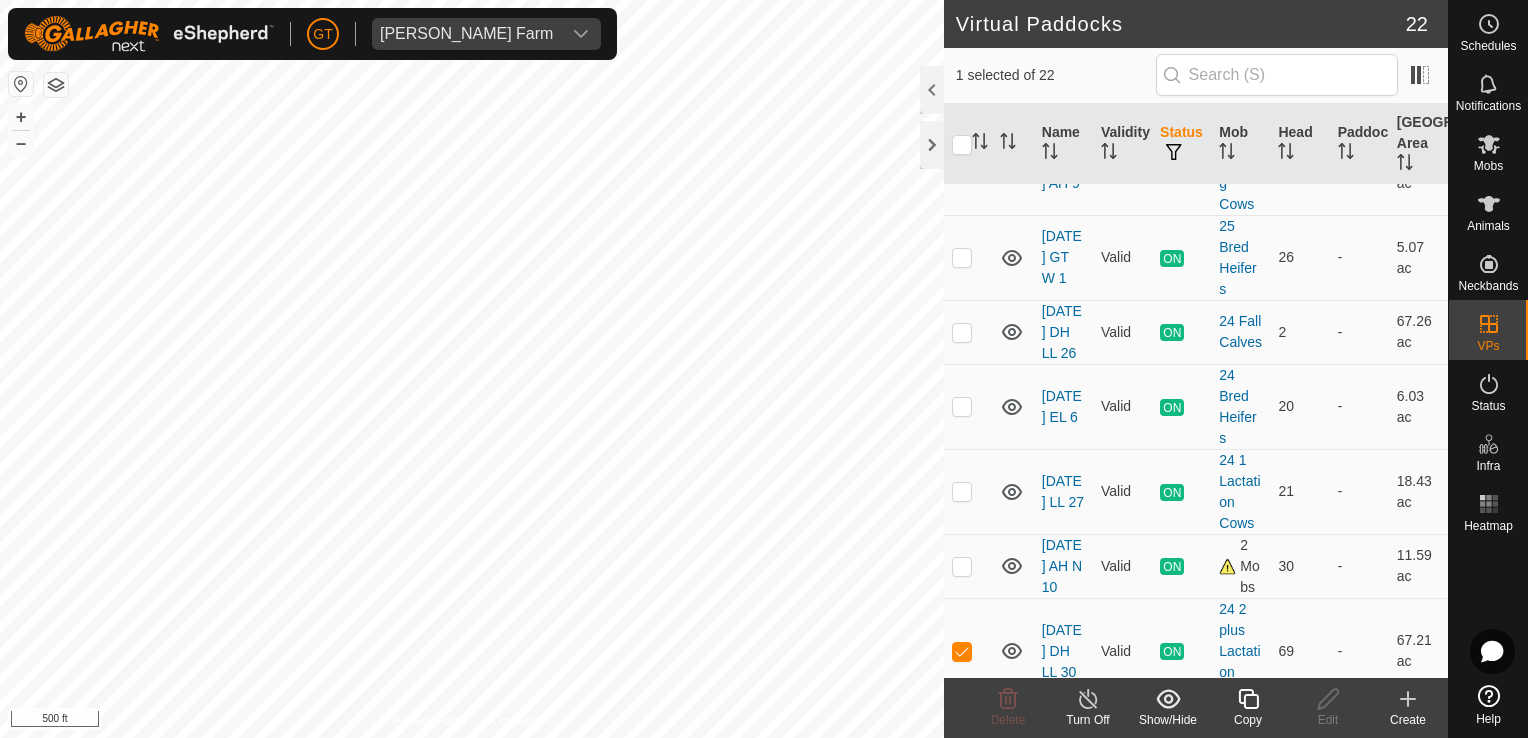 click 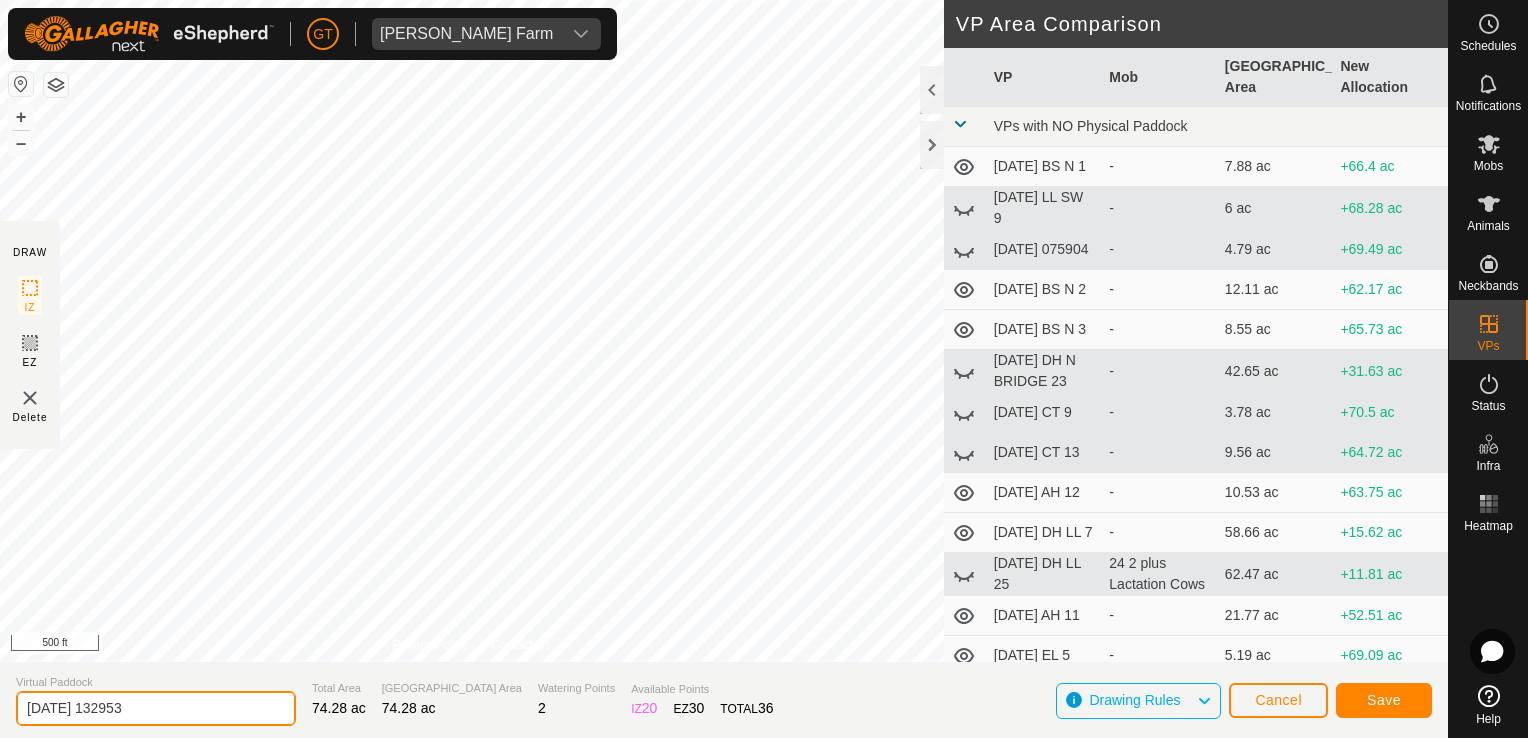 click on "[DATE] 132953" 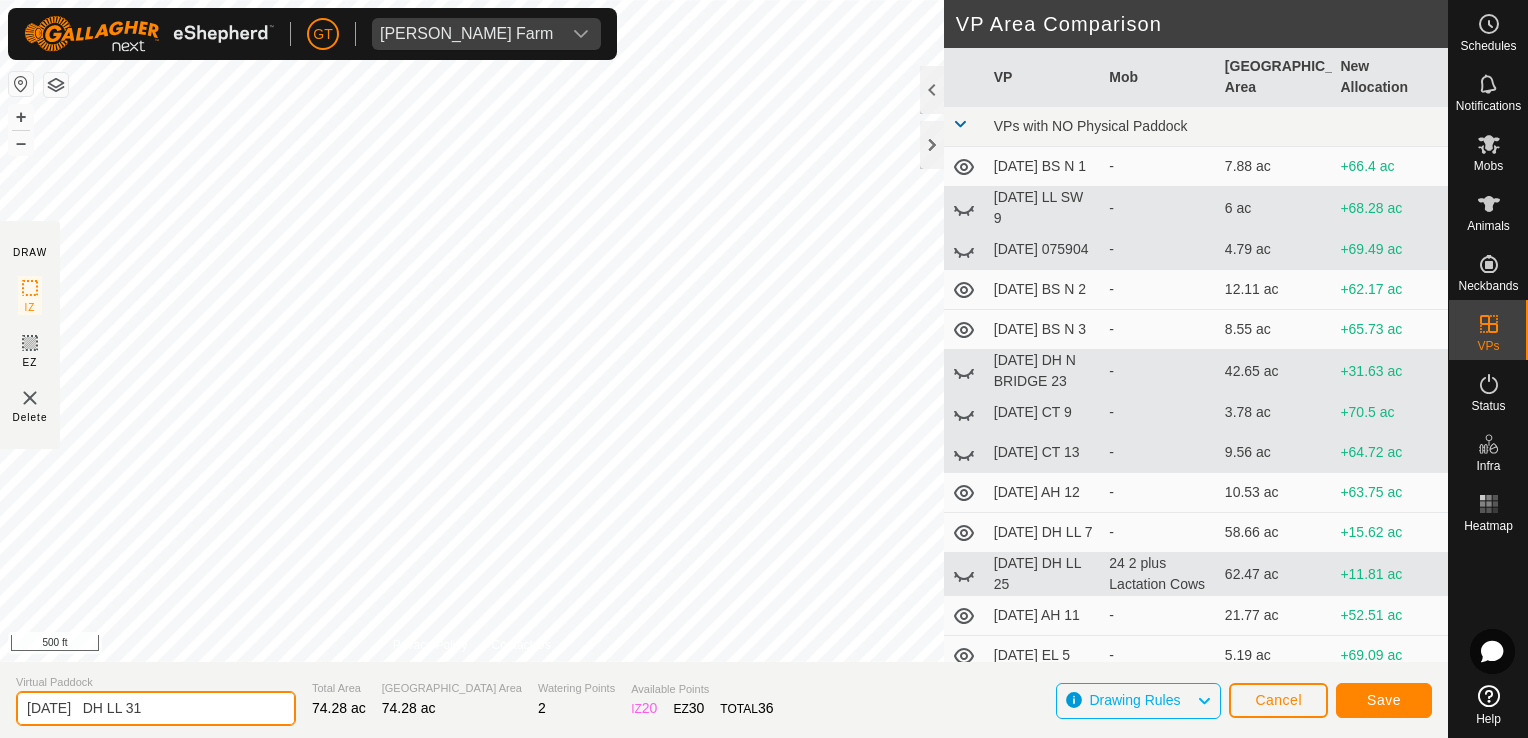 type on "[DATE]   DH LL 31" 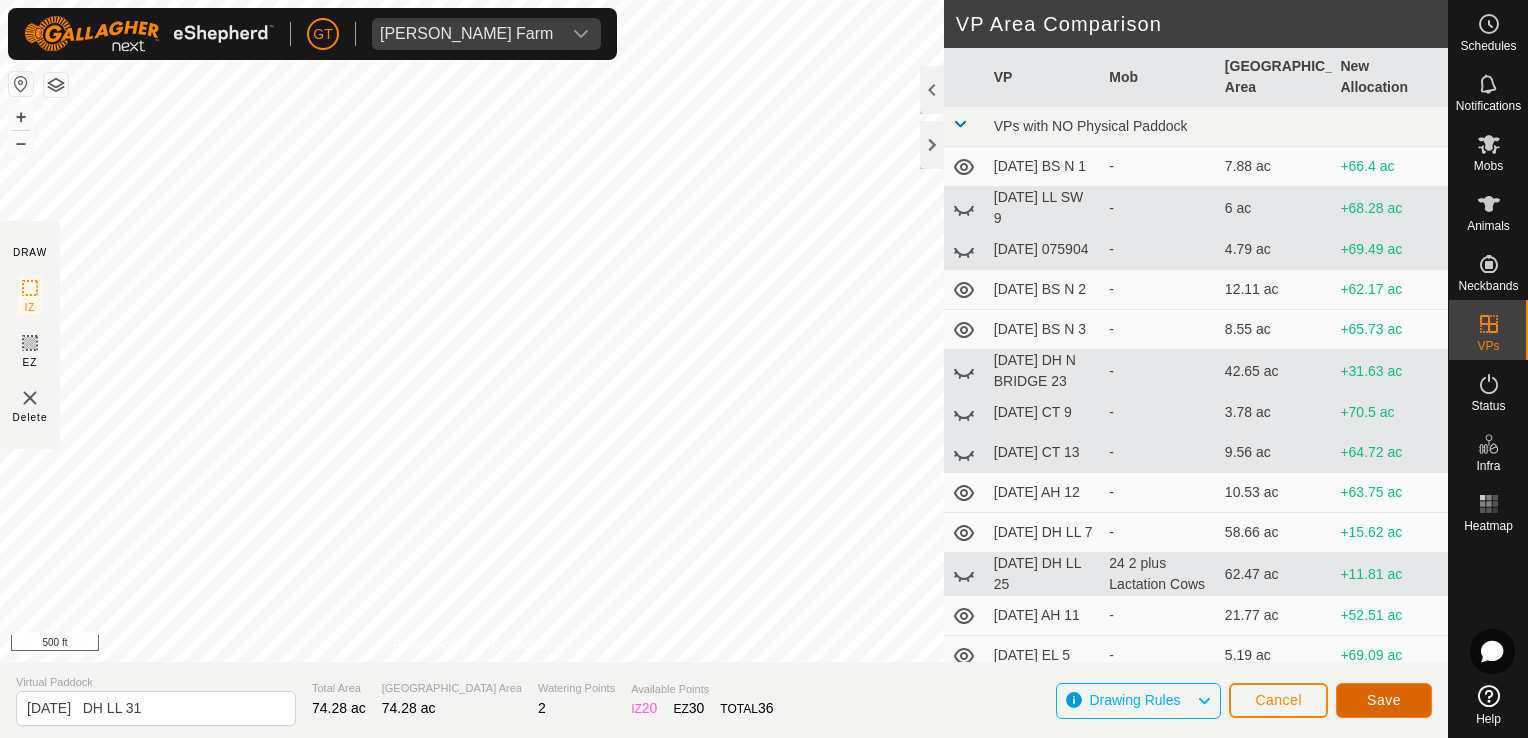 click on "Save" 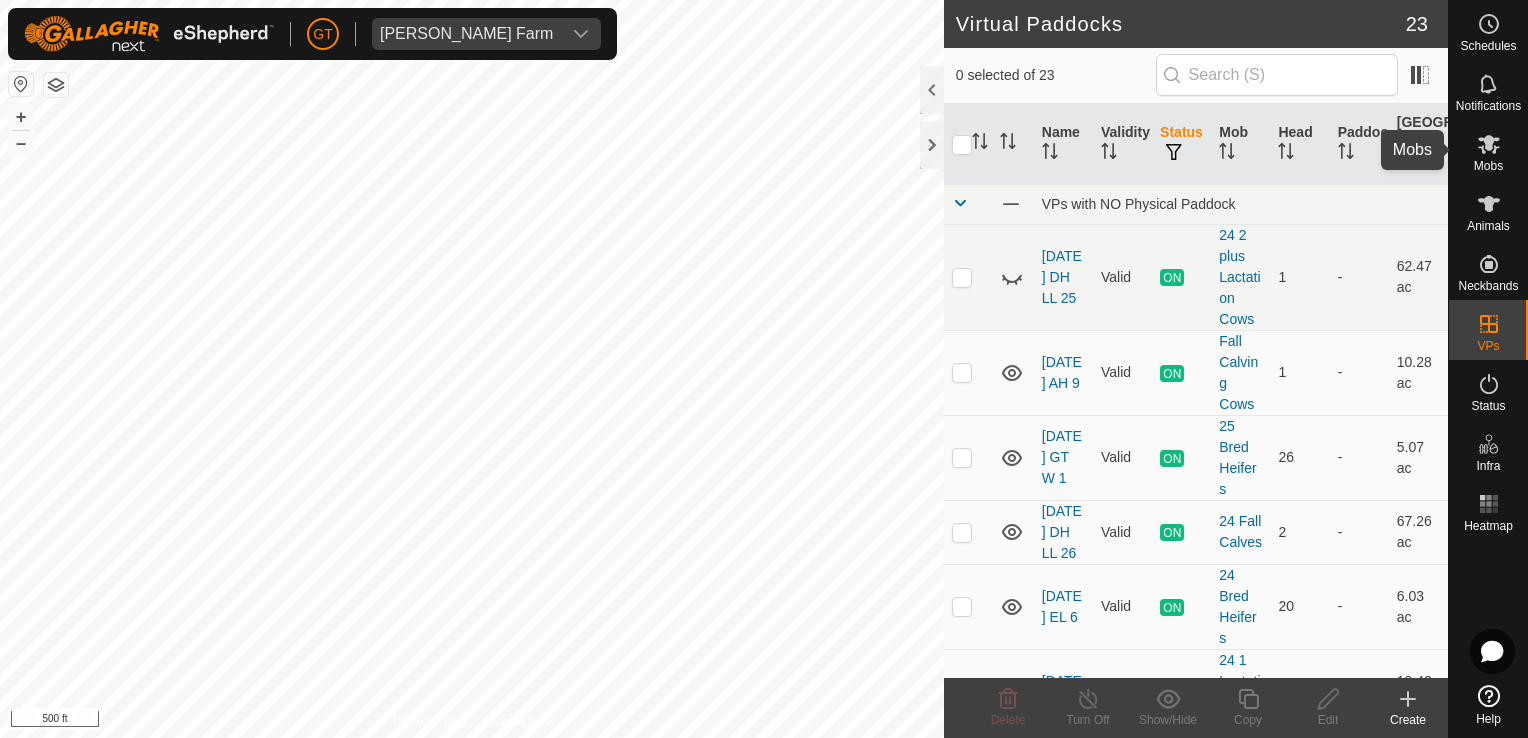 click 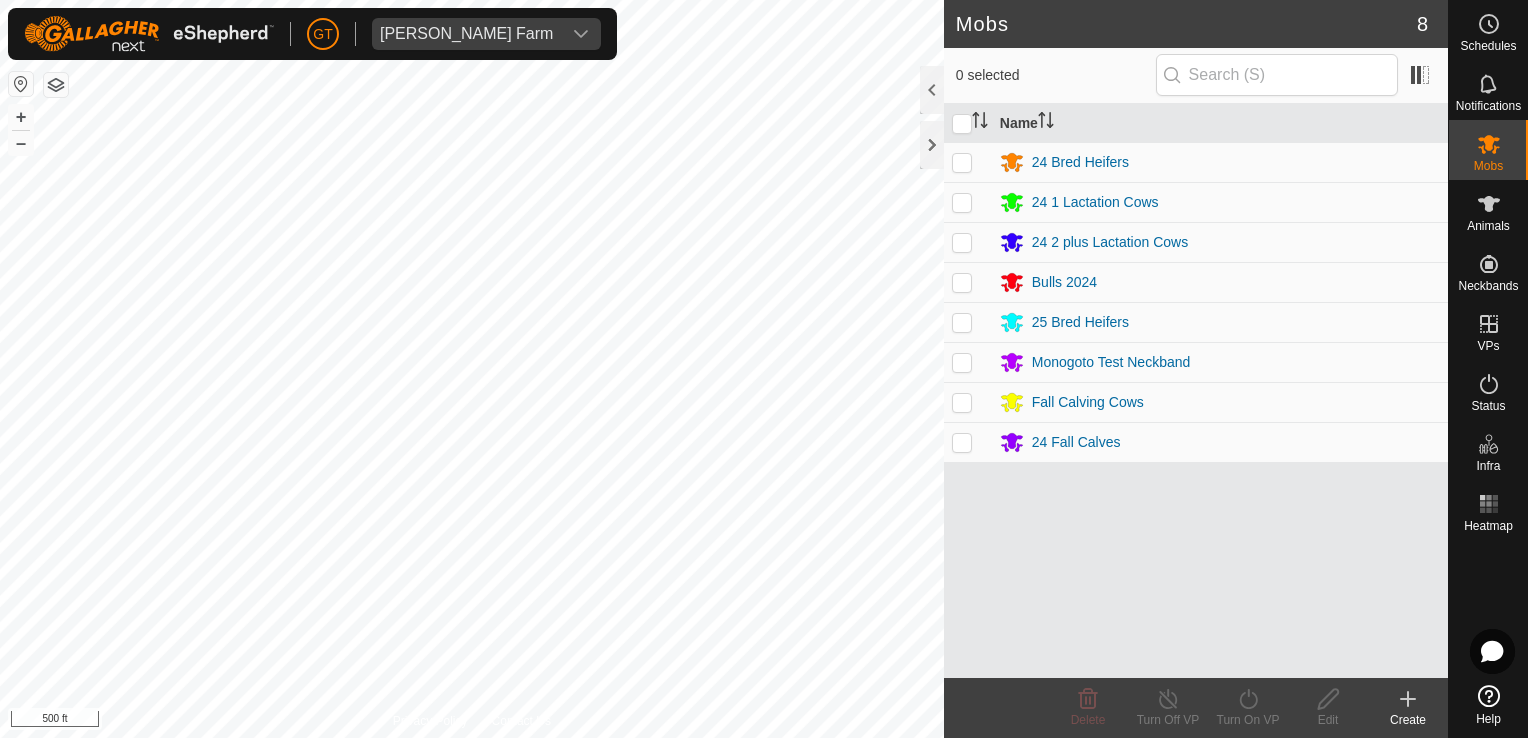 click at bounding box center (962, 242) 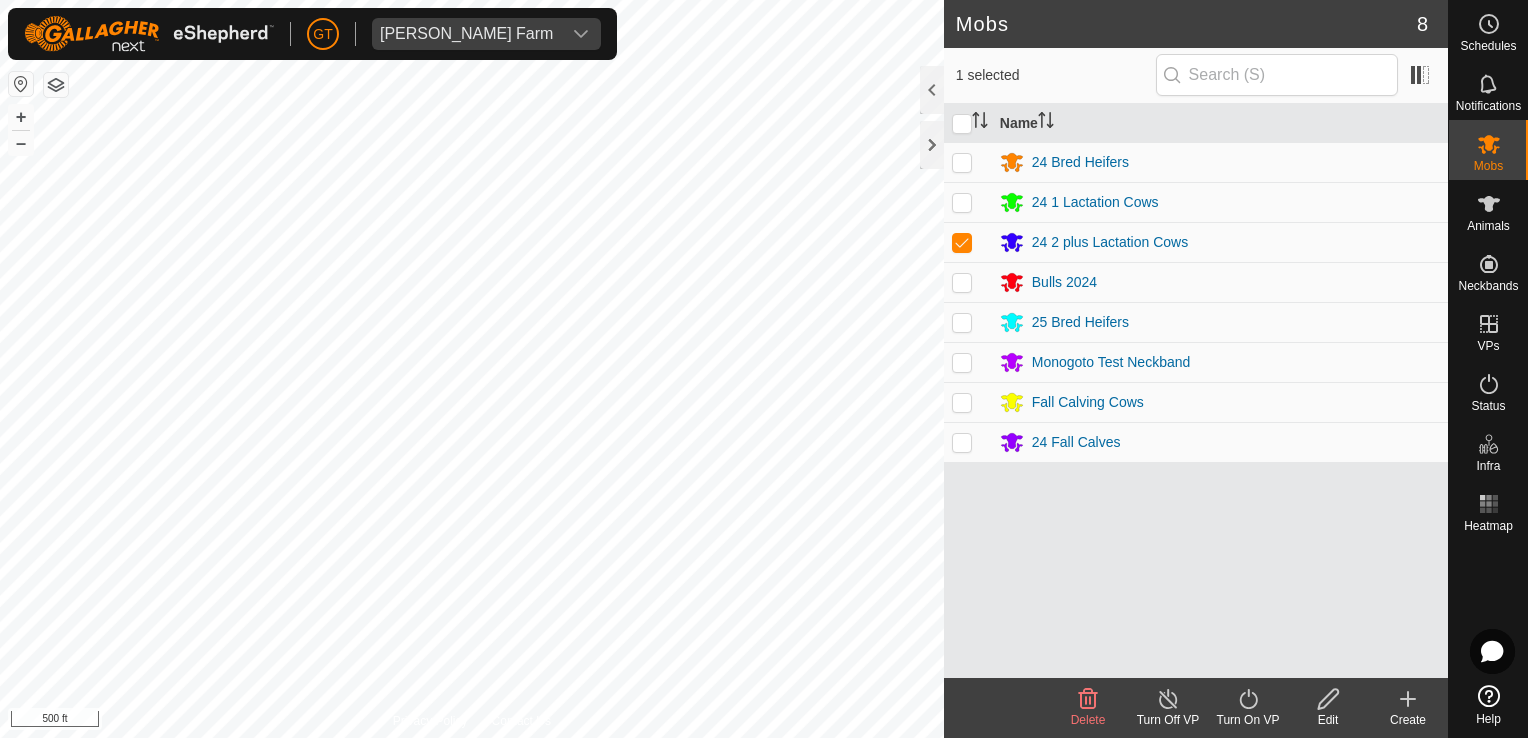 click 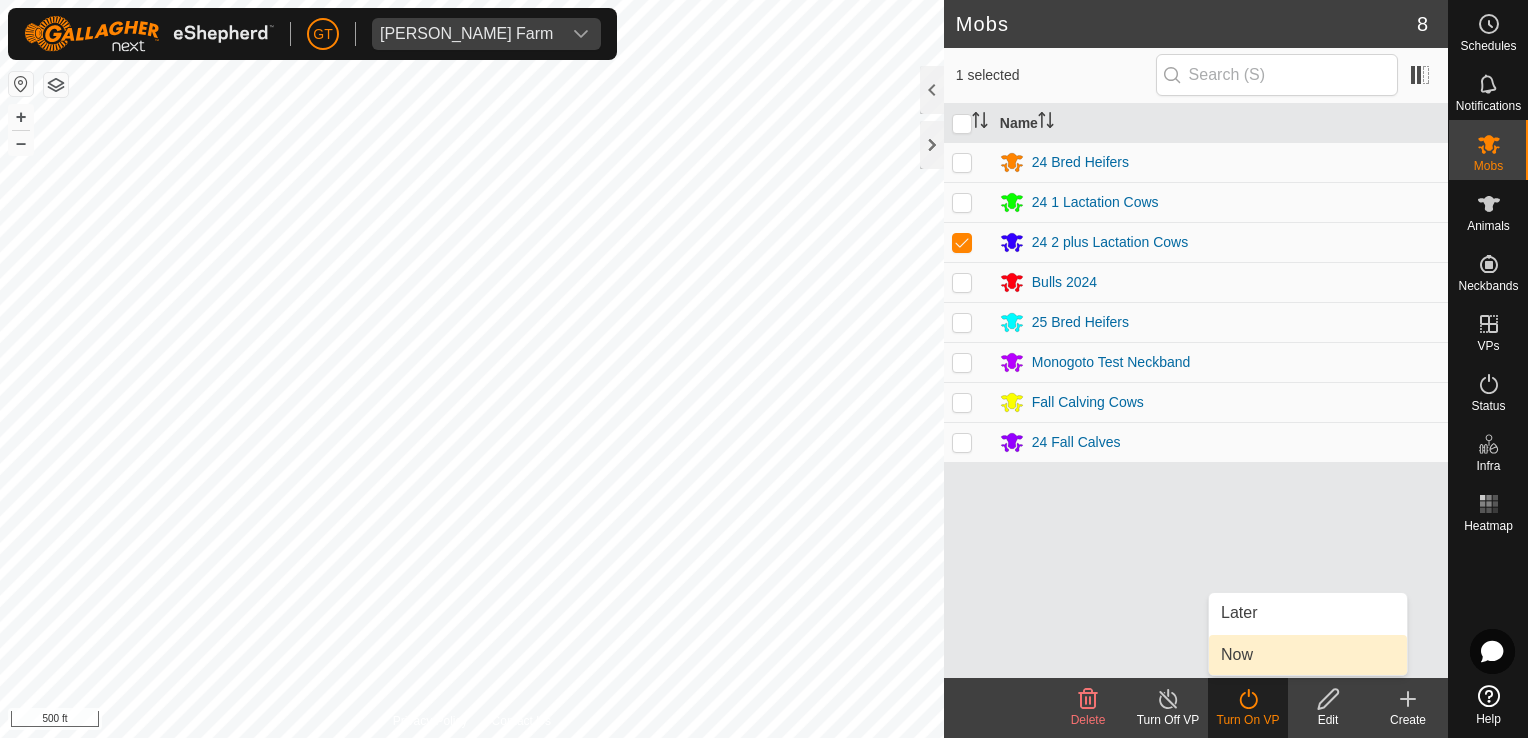 click on "Now" at bounding box center (1308, 655) 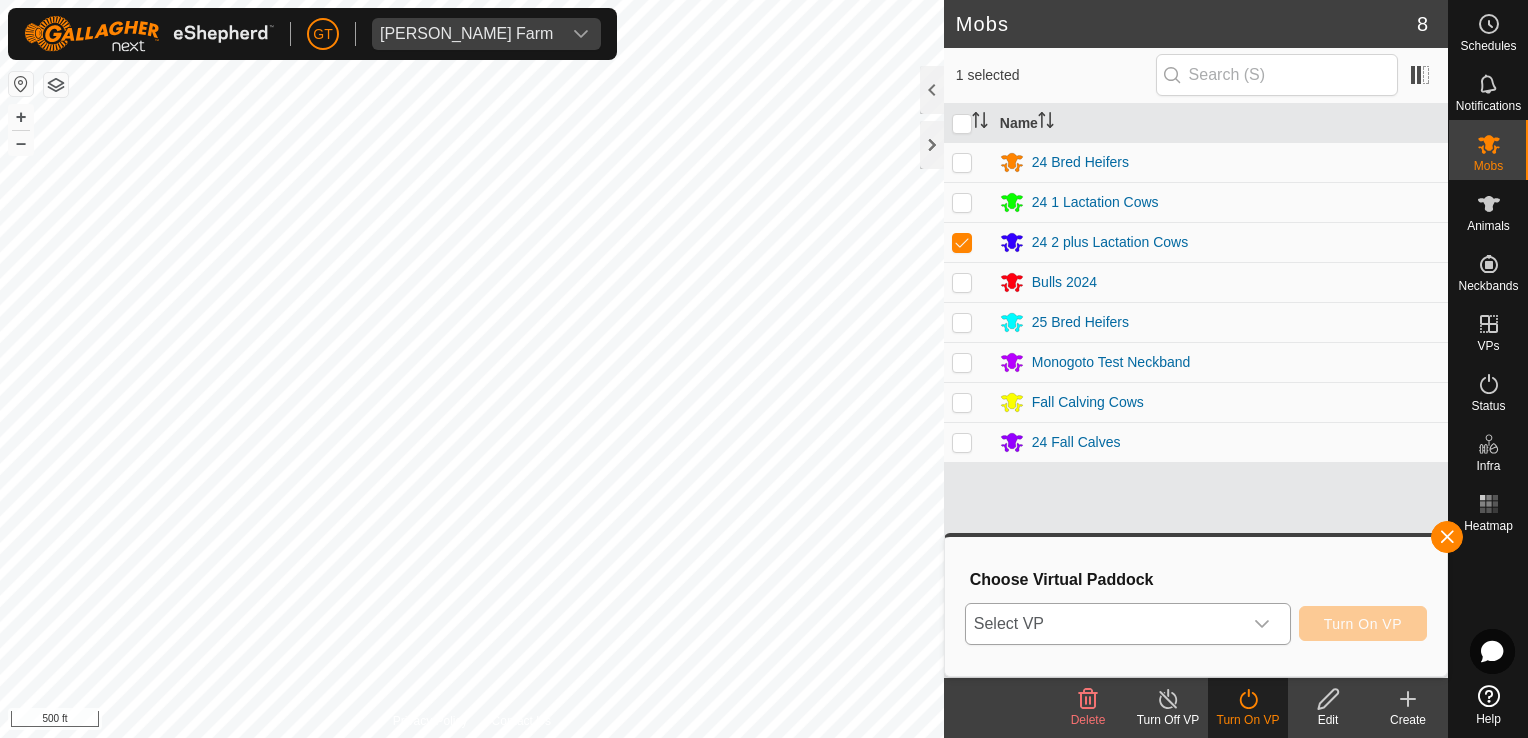 click 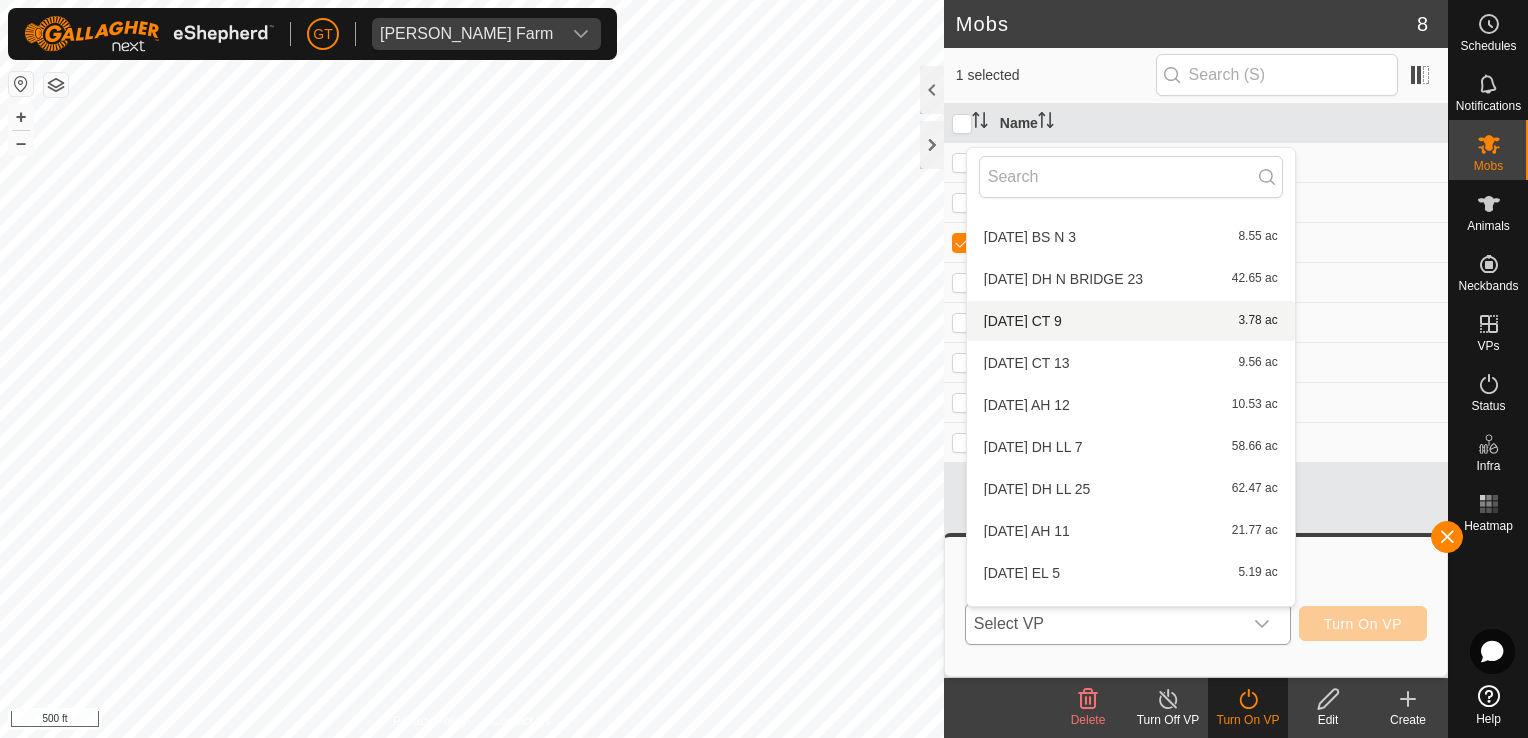 scroll, scrollTop: 610, scrollLeft: 0, axis: vertical 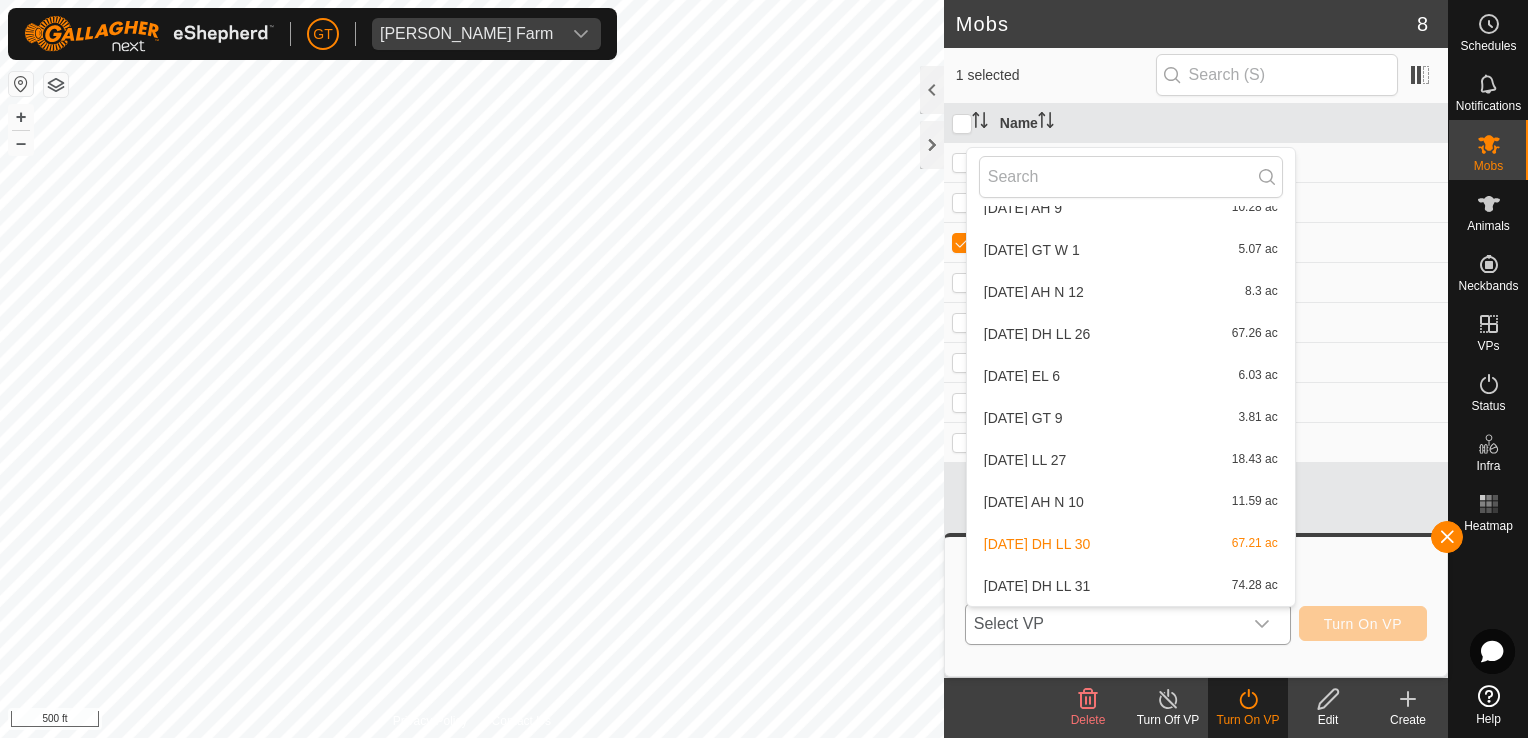 click on "[DATE]   DH LL 31  74.28 ac" at bounding box center [1131, 586] 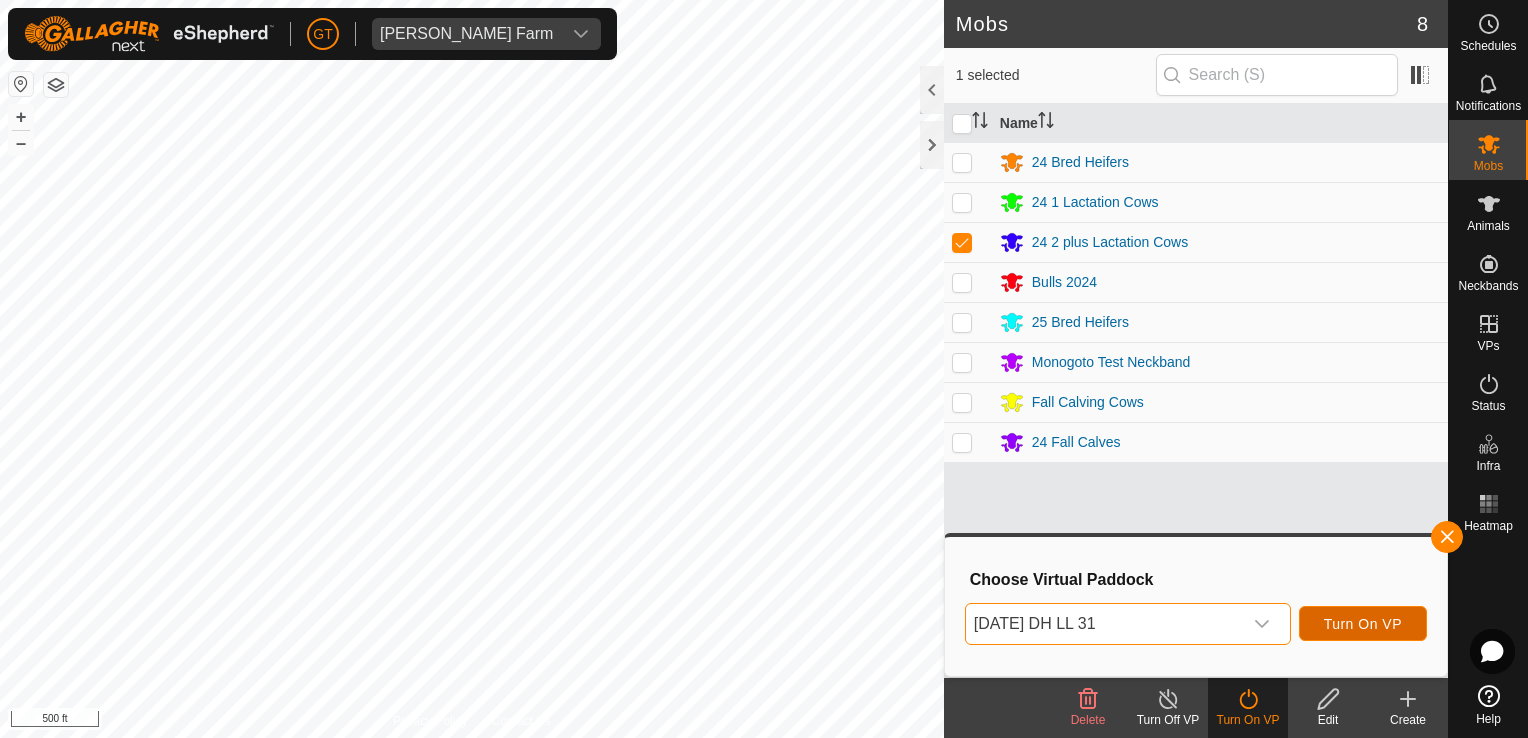 click on "Turn On VP" at bounding box center [1363, 624] 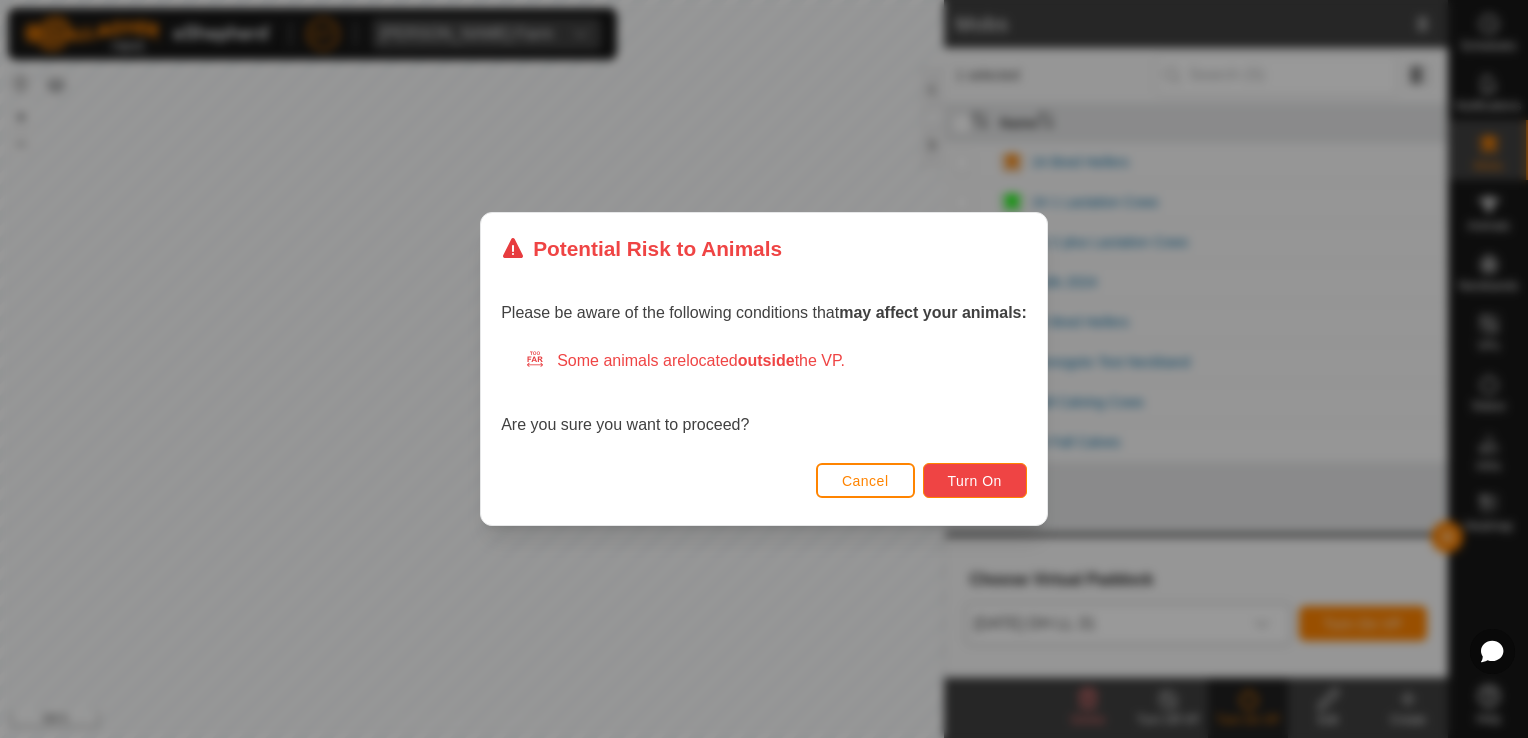 click on "Turn On" at bounding box center (975, 481) 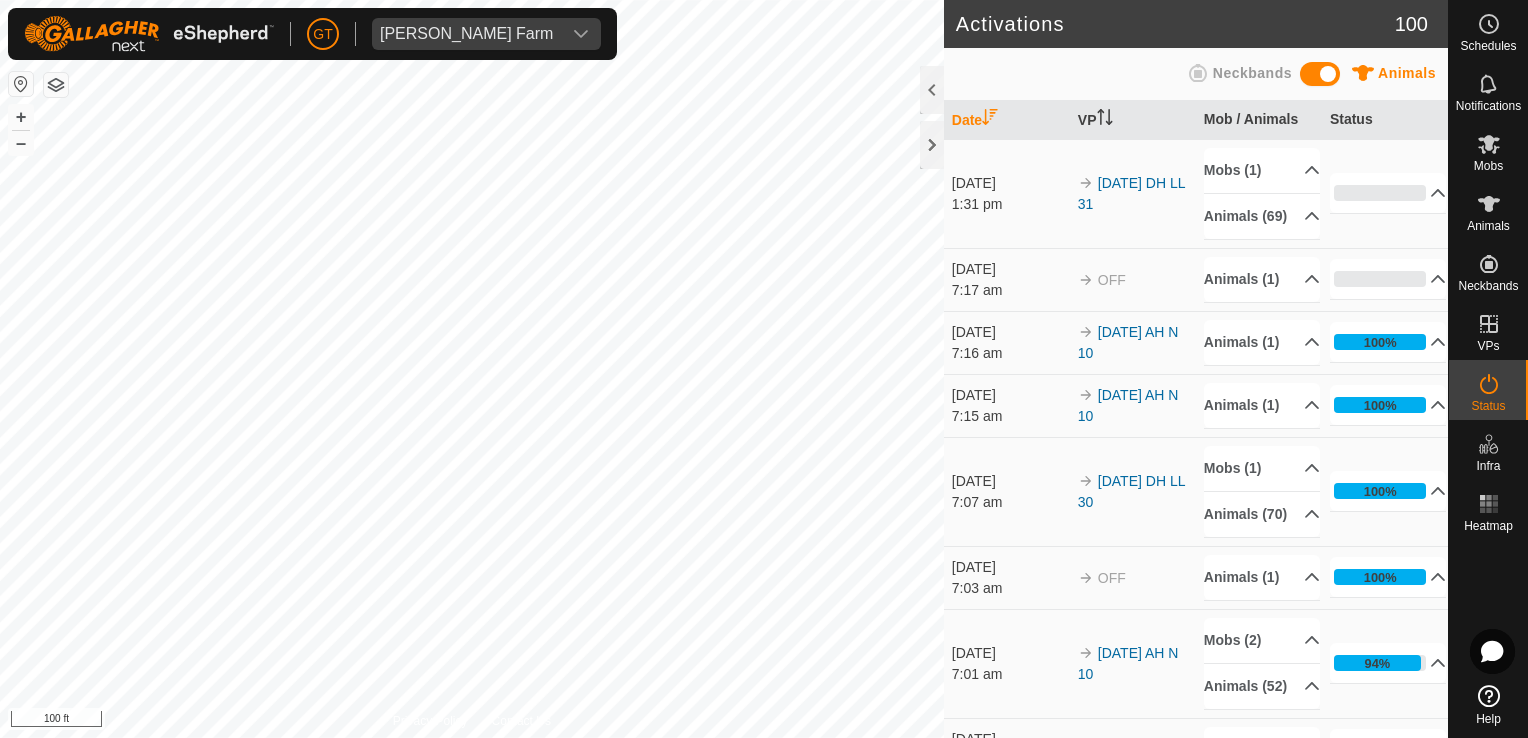 click on "[PERSON_NAME] Farm Schedules Notifications Mobs Animals Neckbands VPs Status Infra Heatmap Help Activations 100 Animals Neckbands   Date   VP   Mob / Animals   Status  [DATE] 1:31 pm 2025-07-14   DH LL 31 Mobs (1)  24 2 plus Lactation Cows  Animals [PHONE_NUMBER]6   625   502   698   618   638   650   649   647   467   631   665   541   651   628   0438   616   624   521   652   572   561   613   599   601   564   577Female   661   523   619   516   654   670   668   611   656   584   646   645   636   634   513   664   484Male   578   586   662   592   627   657   455   453   653   442   600   608   604   567   514   663   672   644   5412   660   593  0% In Progress Pending  69  Sent   0  Completed Confirmed   0  Overridden  0  Cancelled   0  [DATE] 7:17 am OFF Animals (1)  562  0% In Progress Pending  1  Sent   0  Completed Confirmed   0  Overridden  0  Cancelled   0  [DATE] 7:16 am 2025-07-14   AH N 10 Animals (1)  580FC  100% In Progress Pending  0  Sent   0  +" at bounding box center [764, 369] 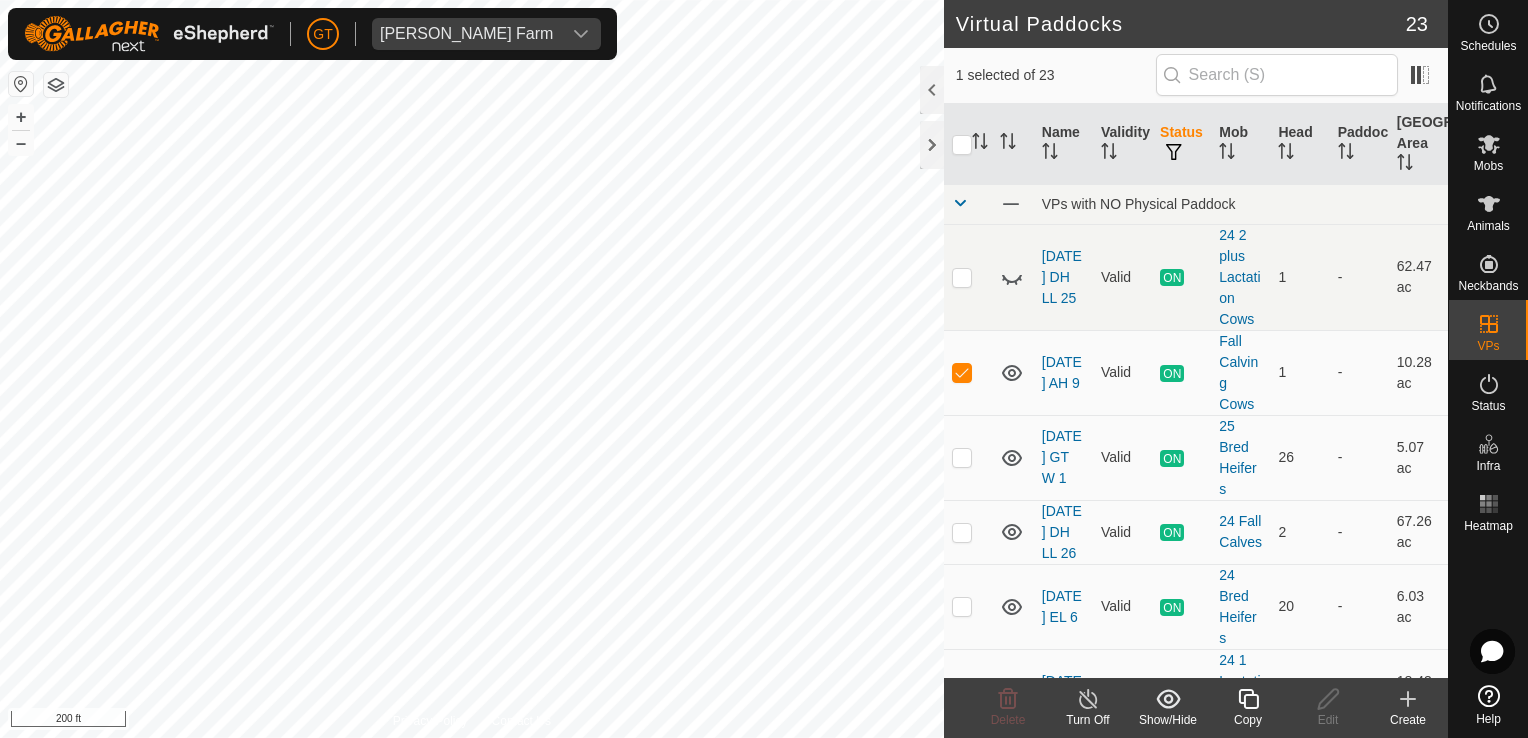 checkbox on "false" 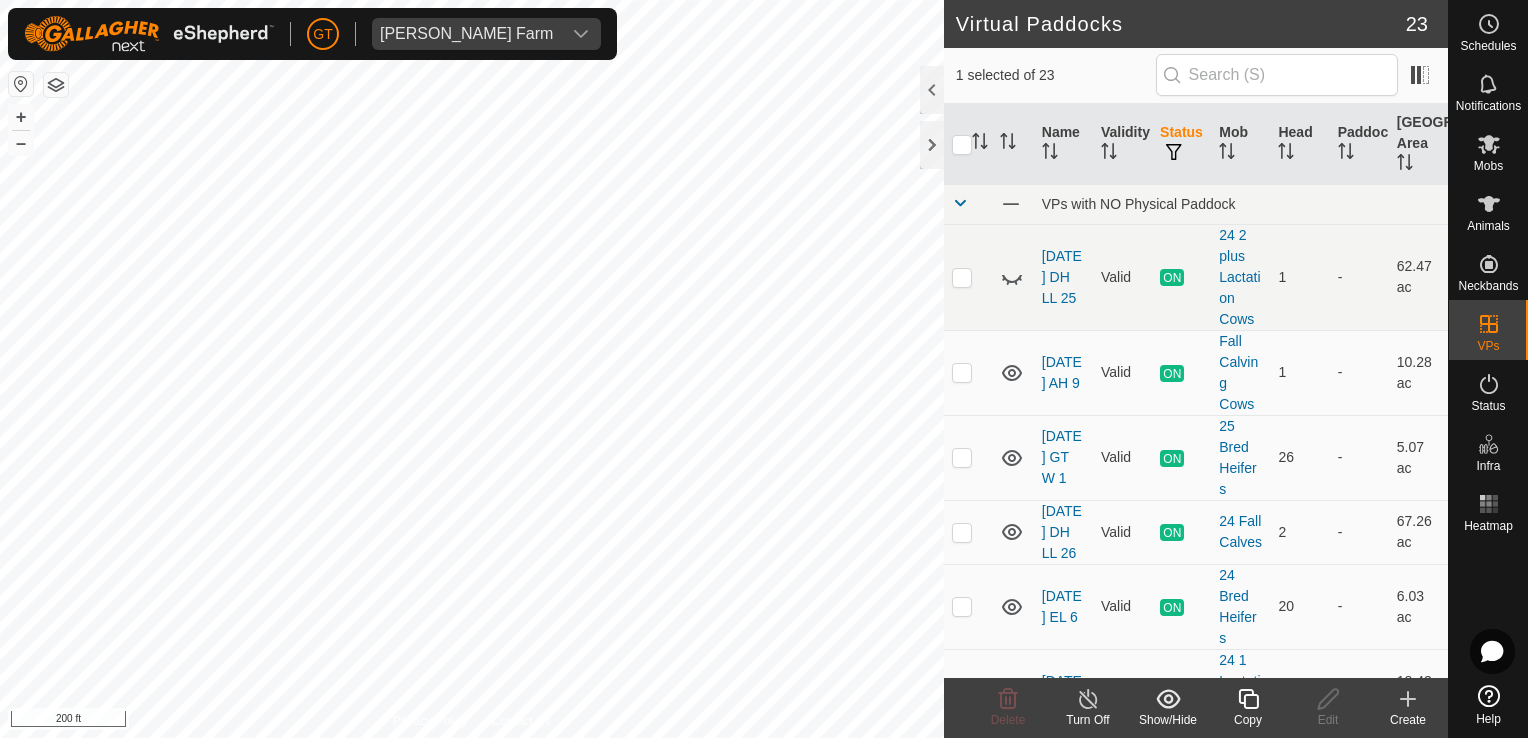 checkbox on "false" 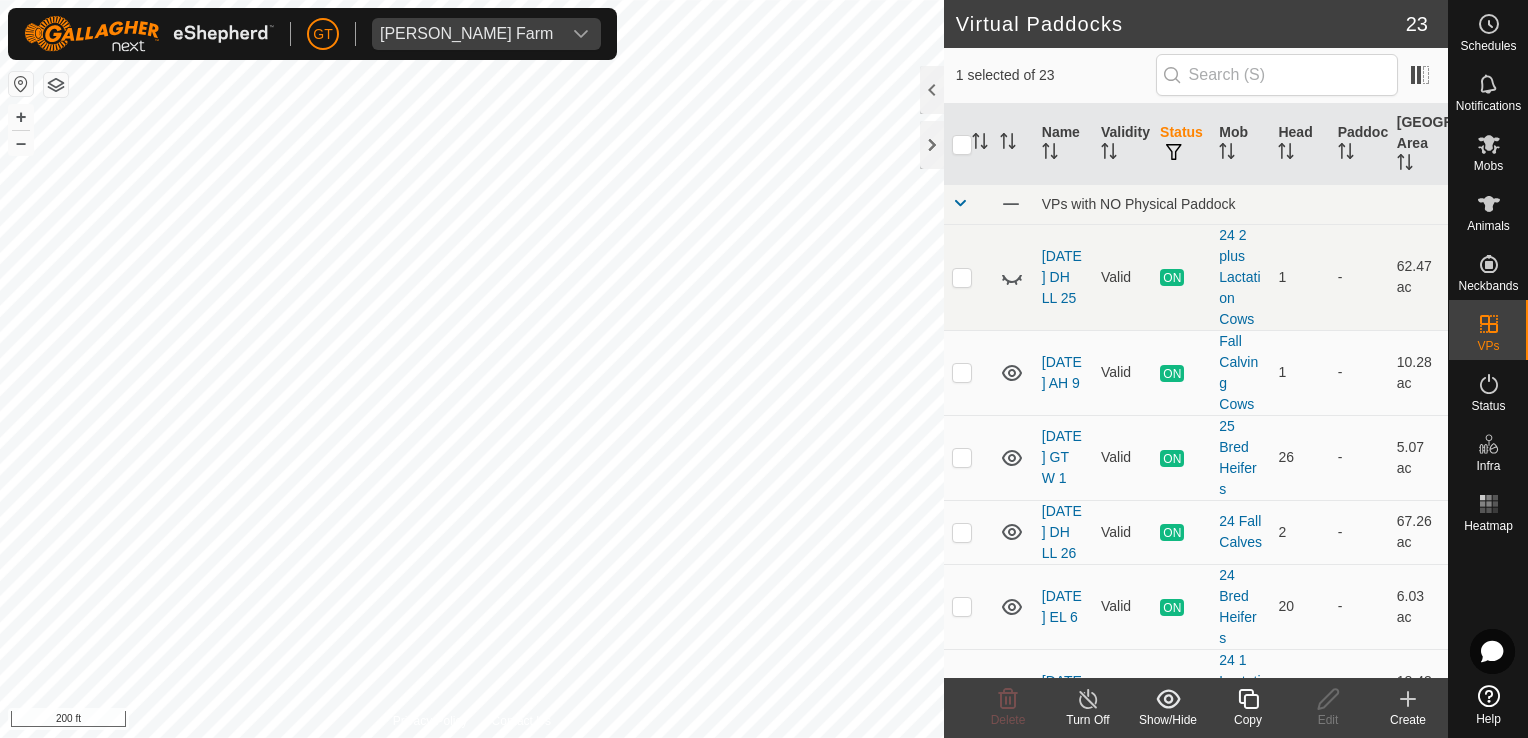 checkbox on "true" 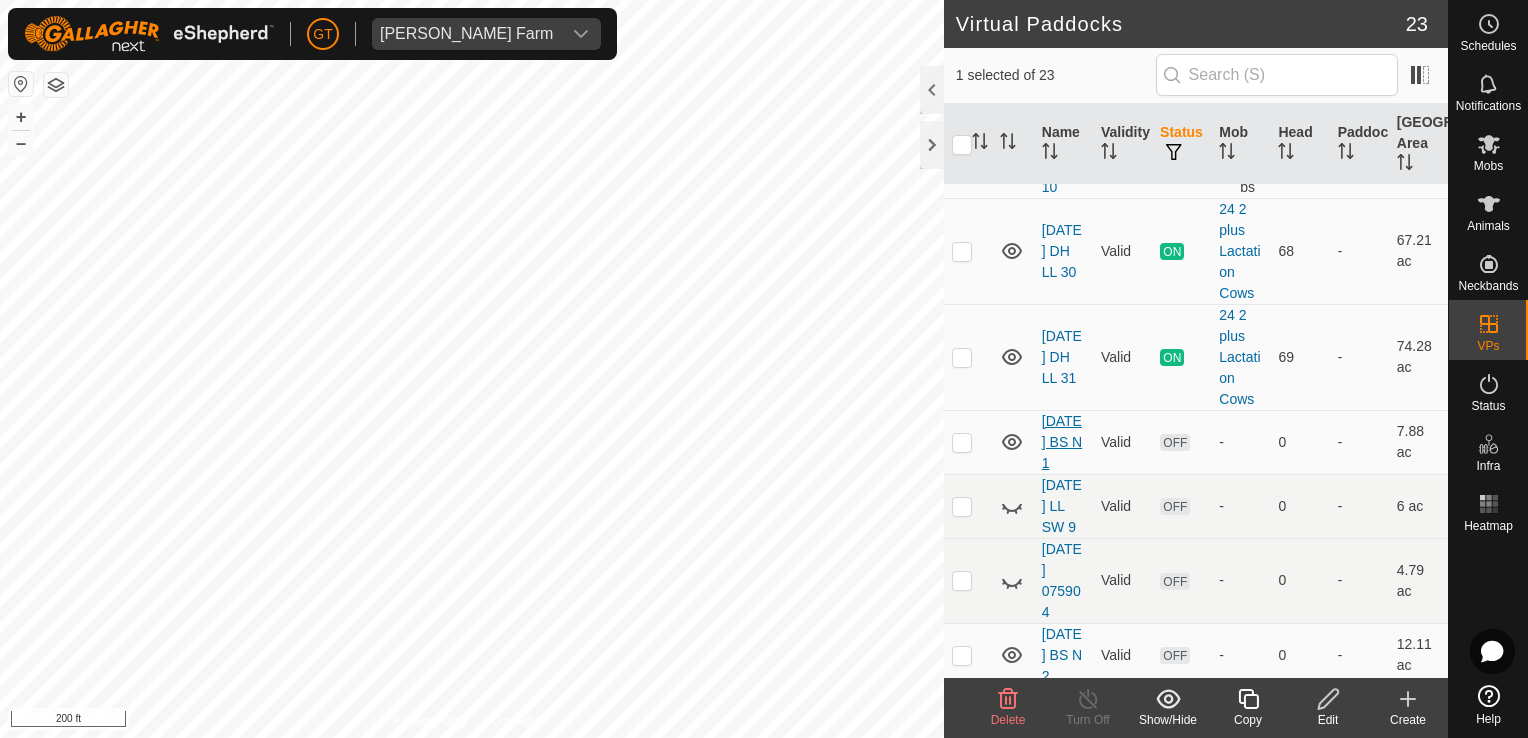scroll, scrollTop: 0, scrollLeft: 0, axis: both 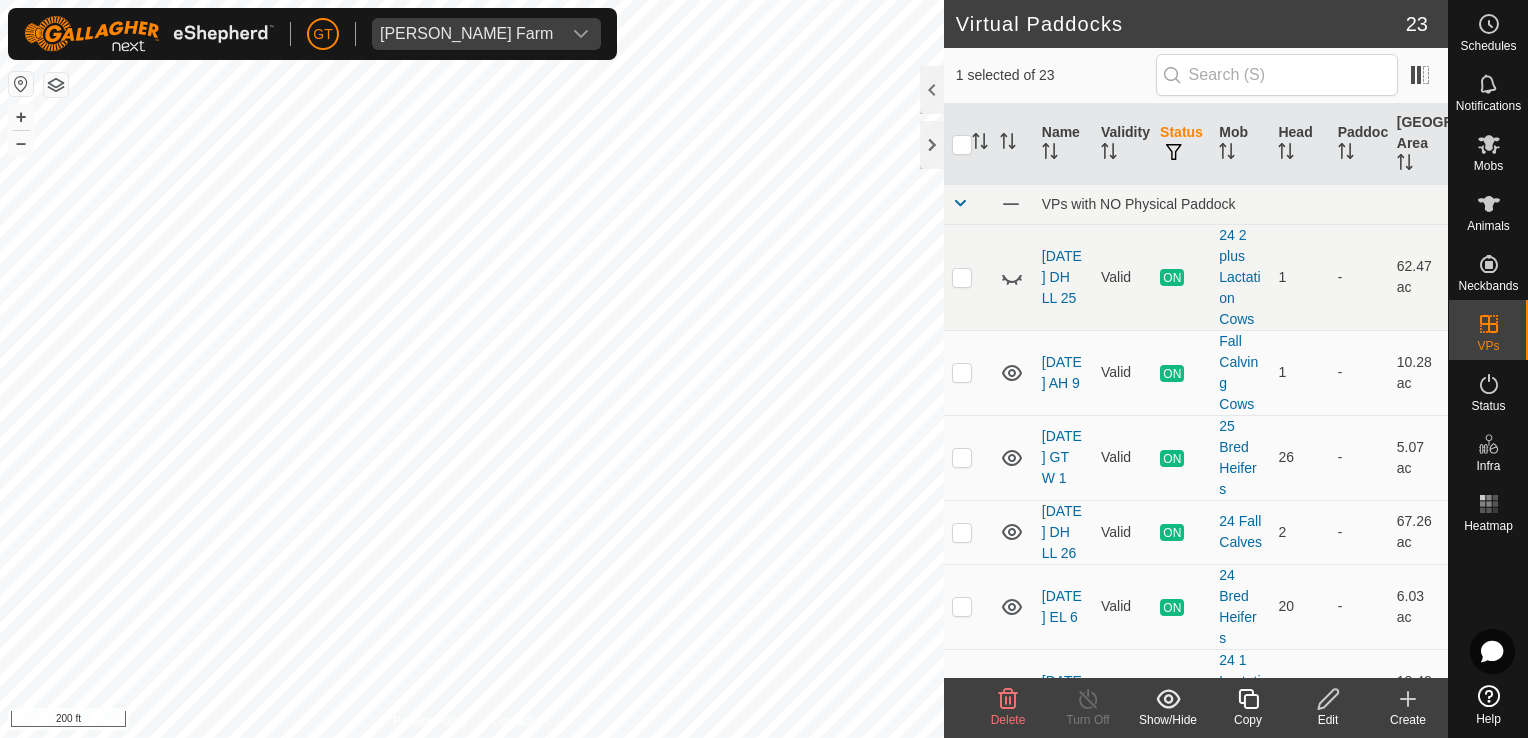 click 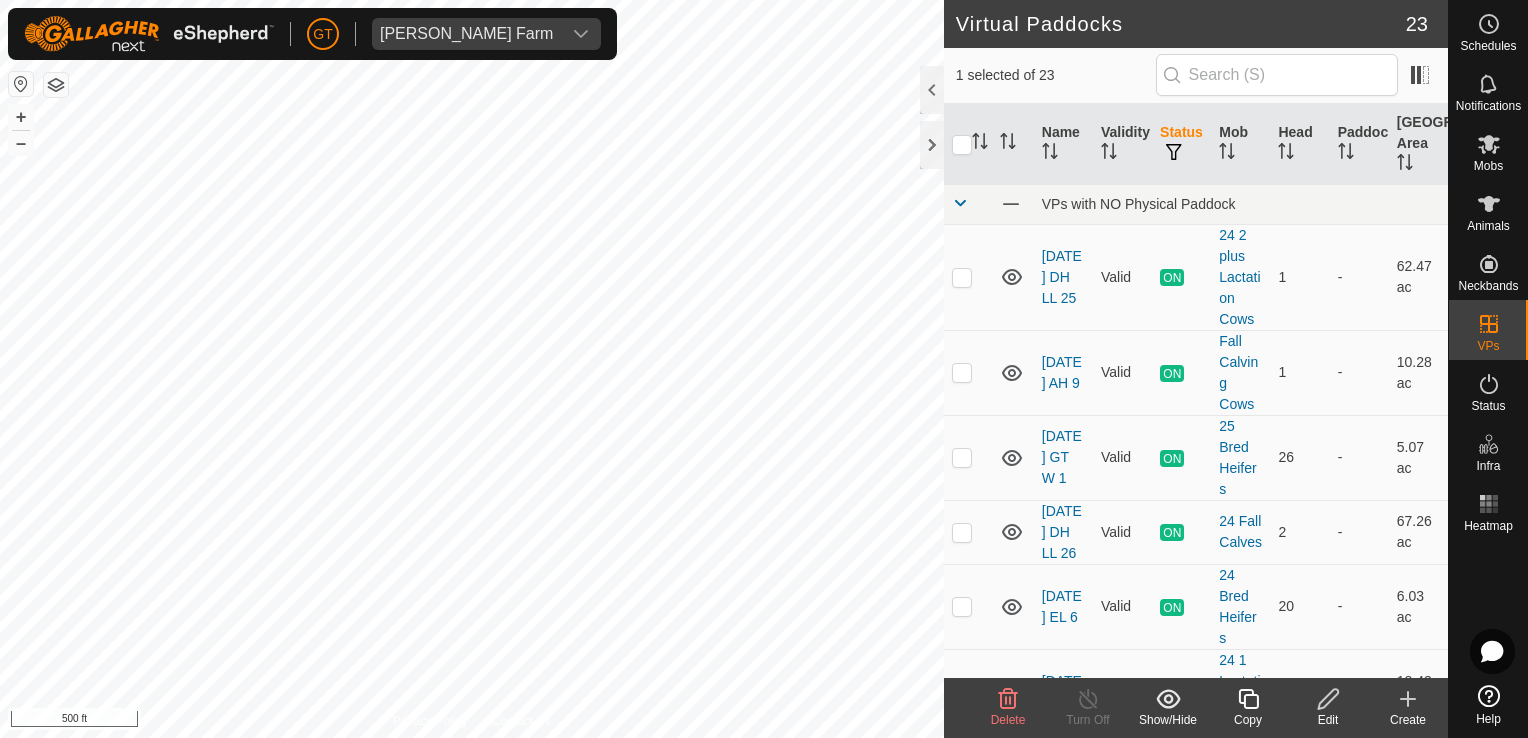 checkbox on "true" 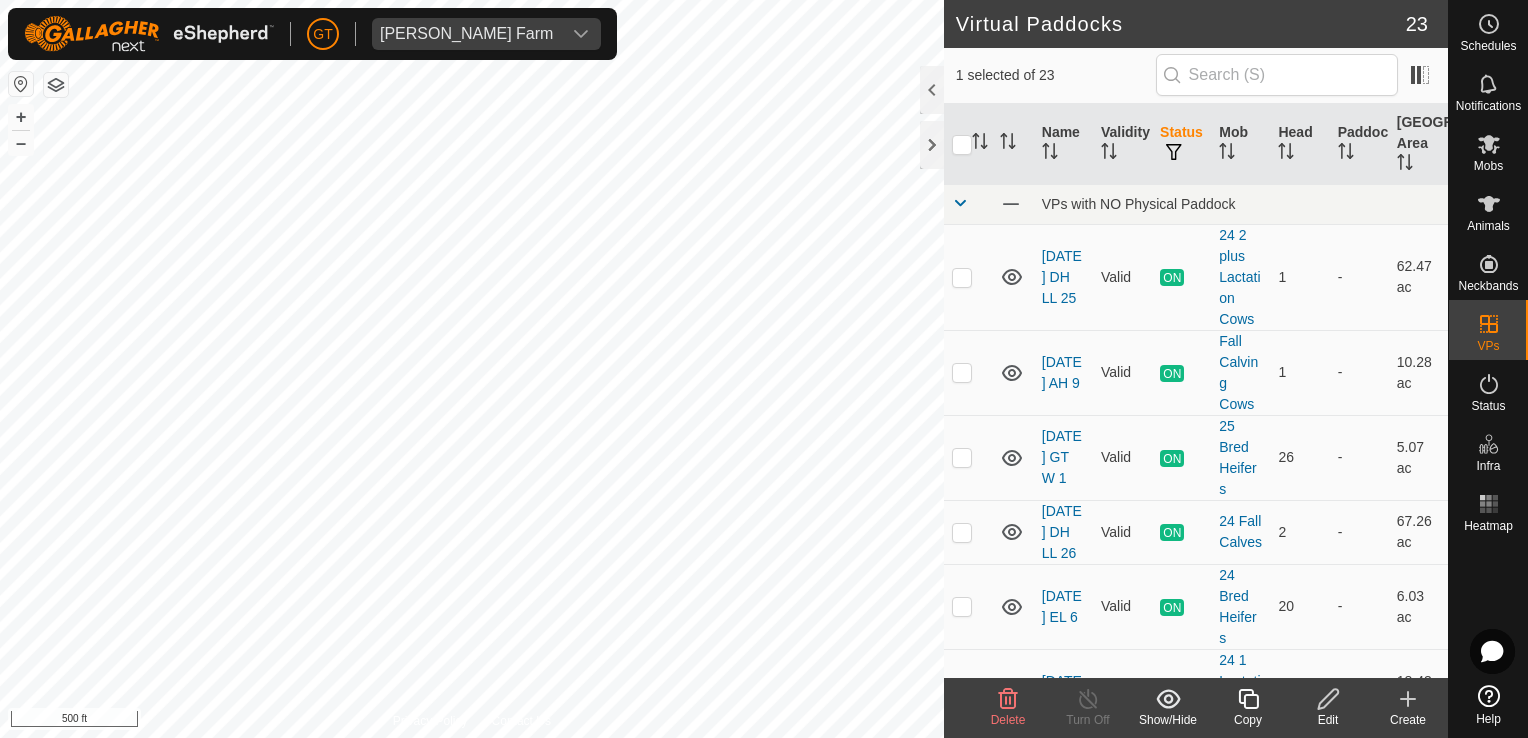 checkbox on "false" 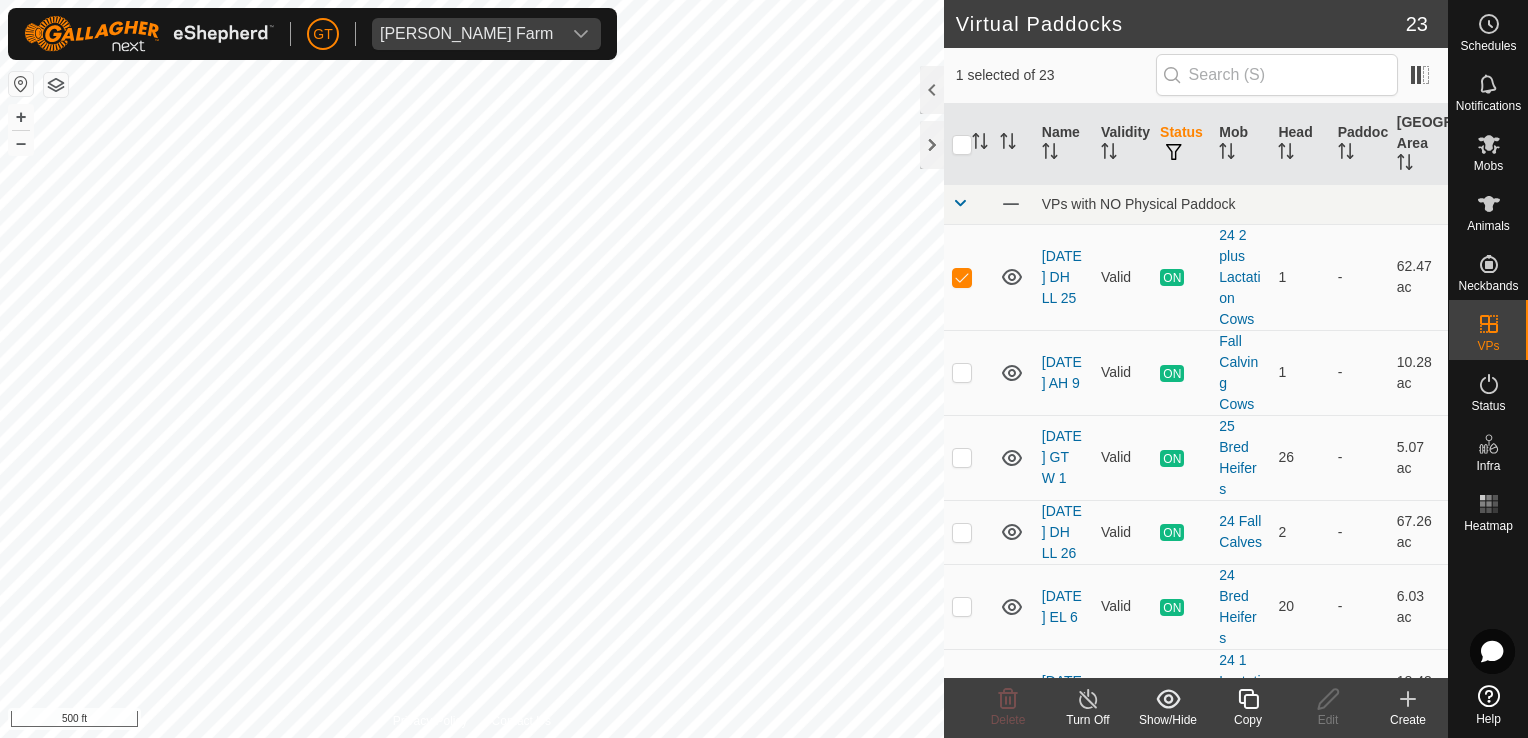 click 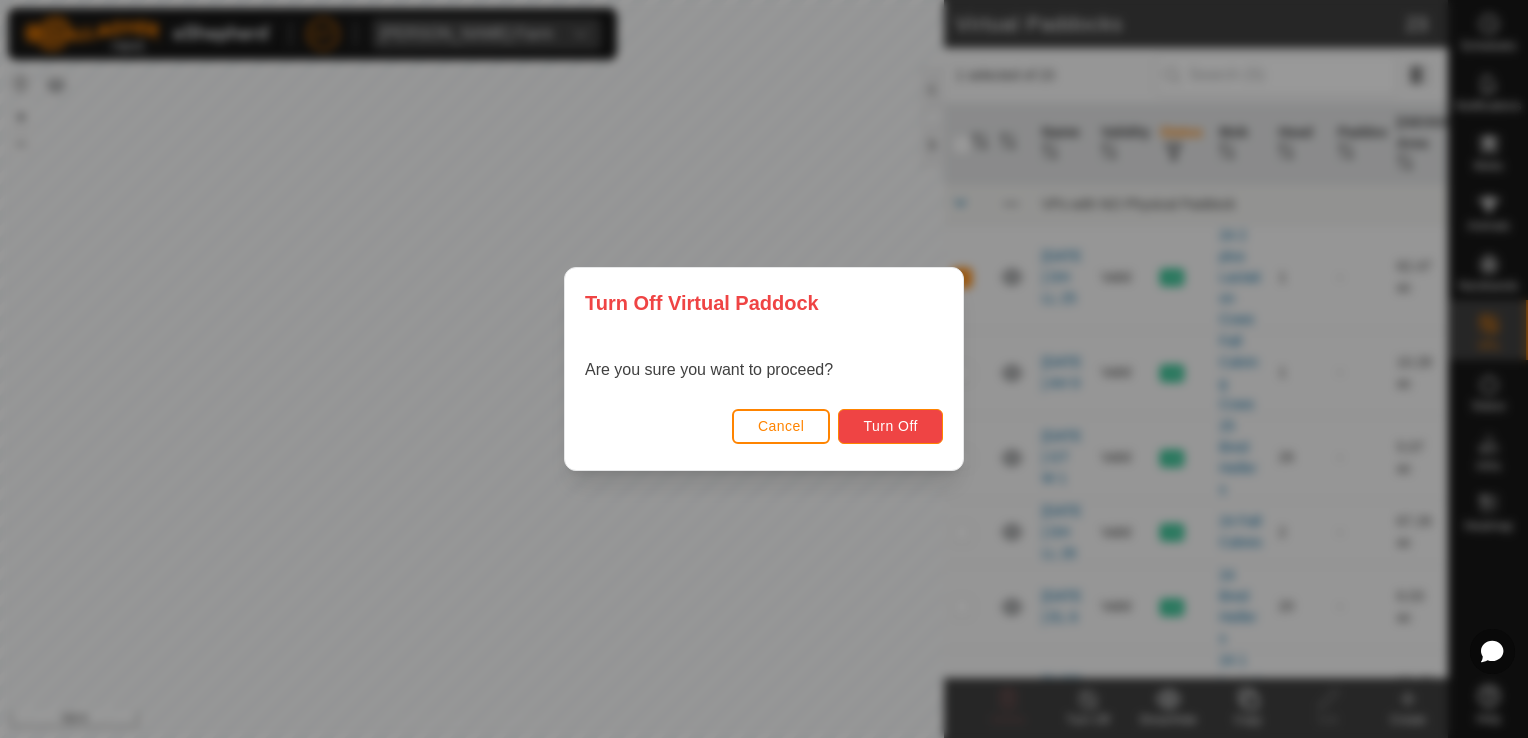click on "Turn Off" at bounding box center (890, 426) 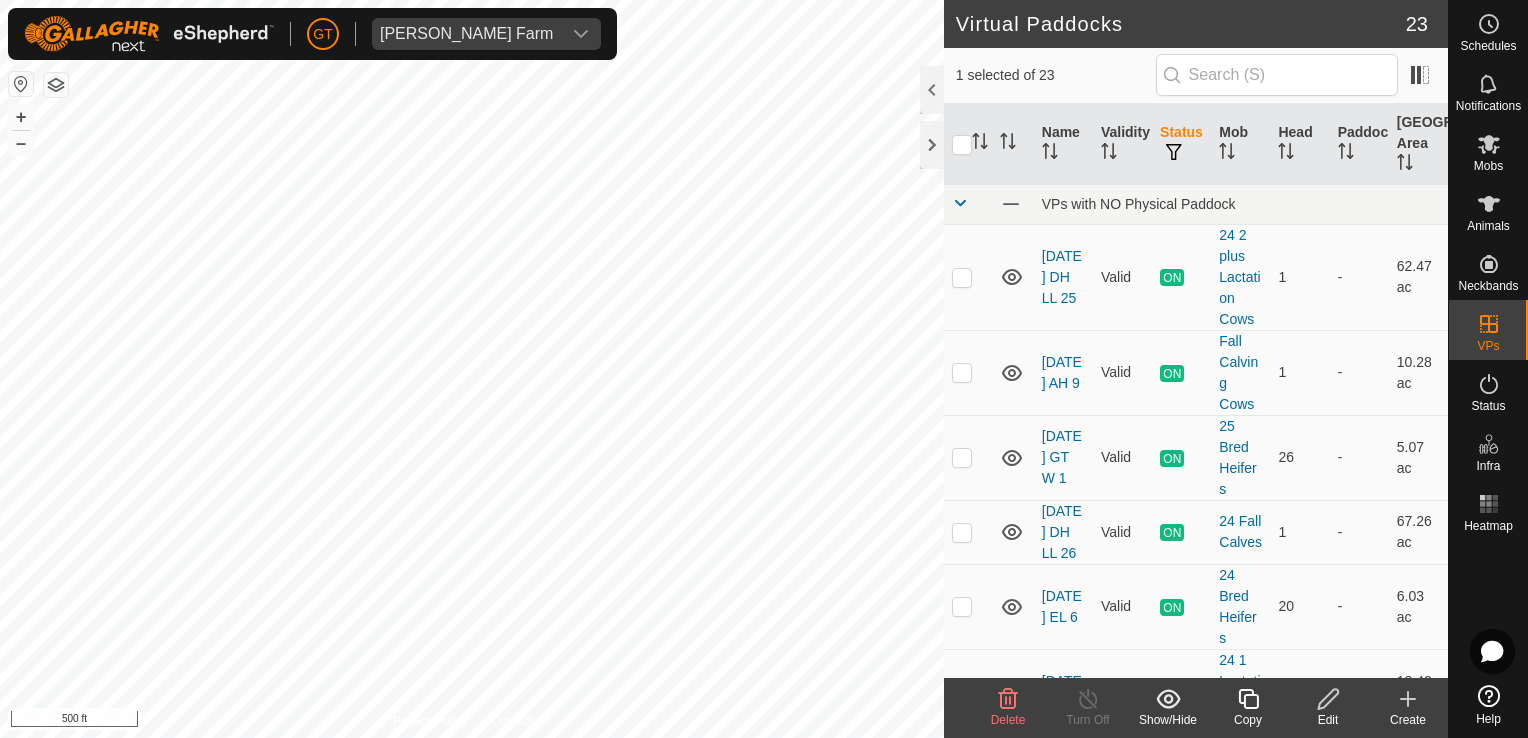 checkbox on "true" 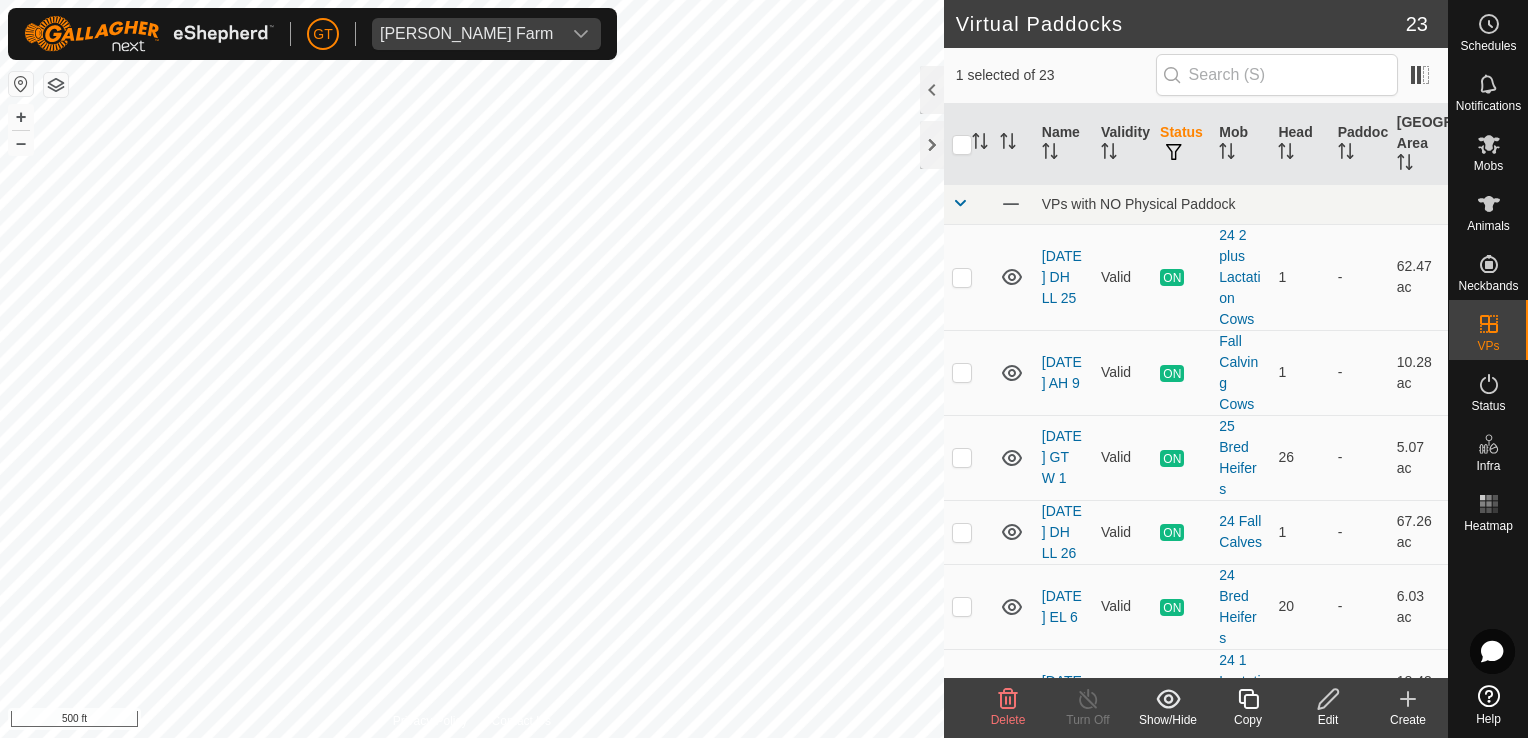 checkbox on "false" 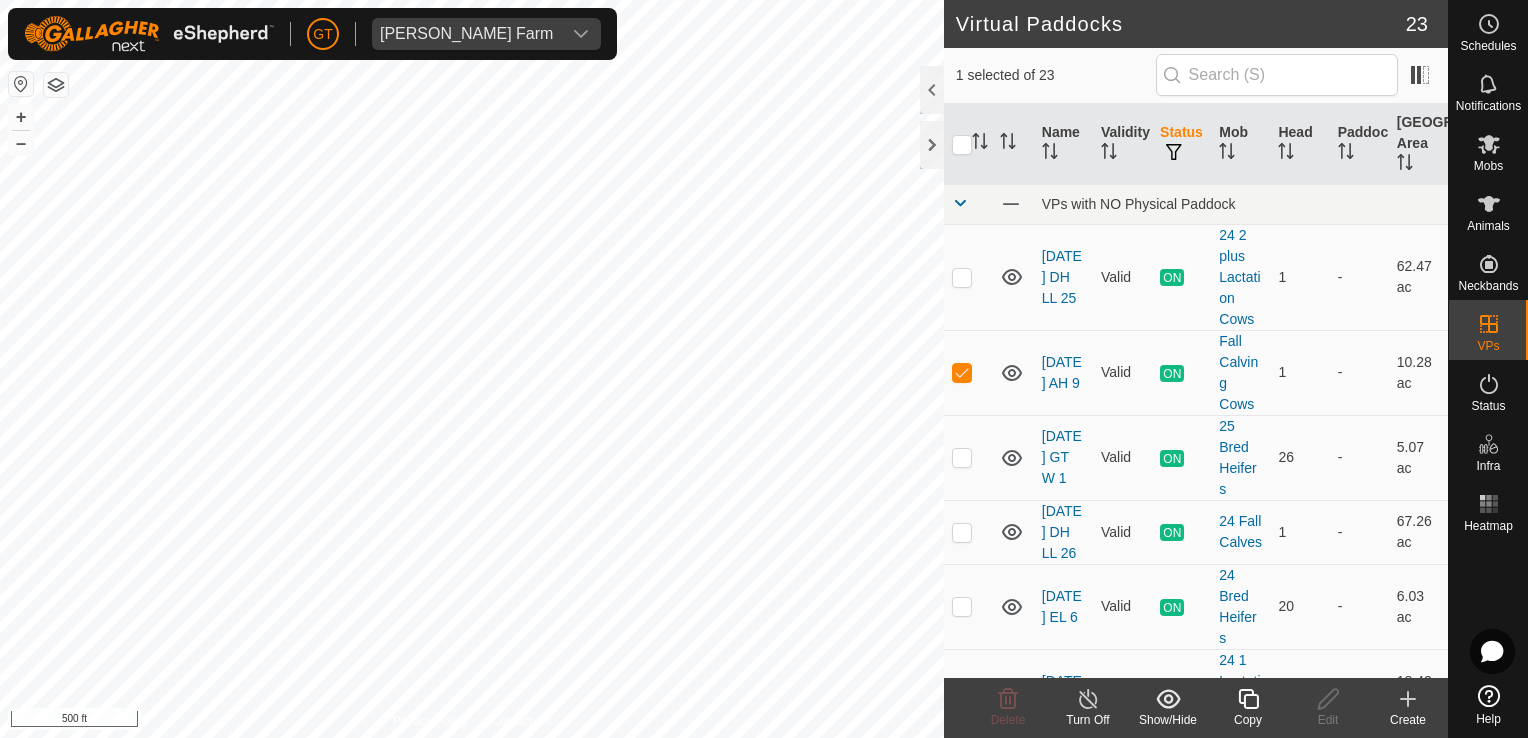 checkbox on "false" 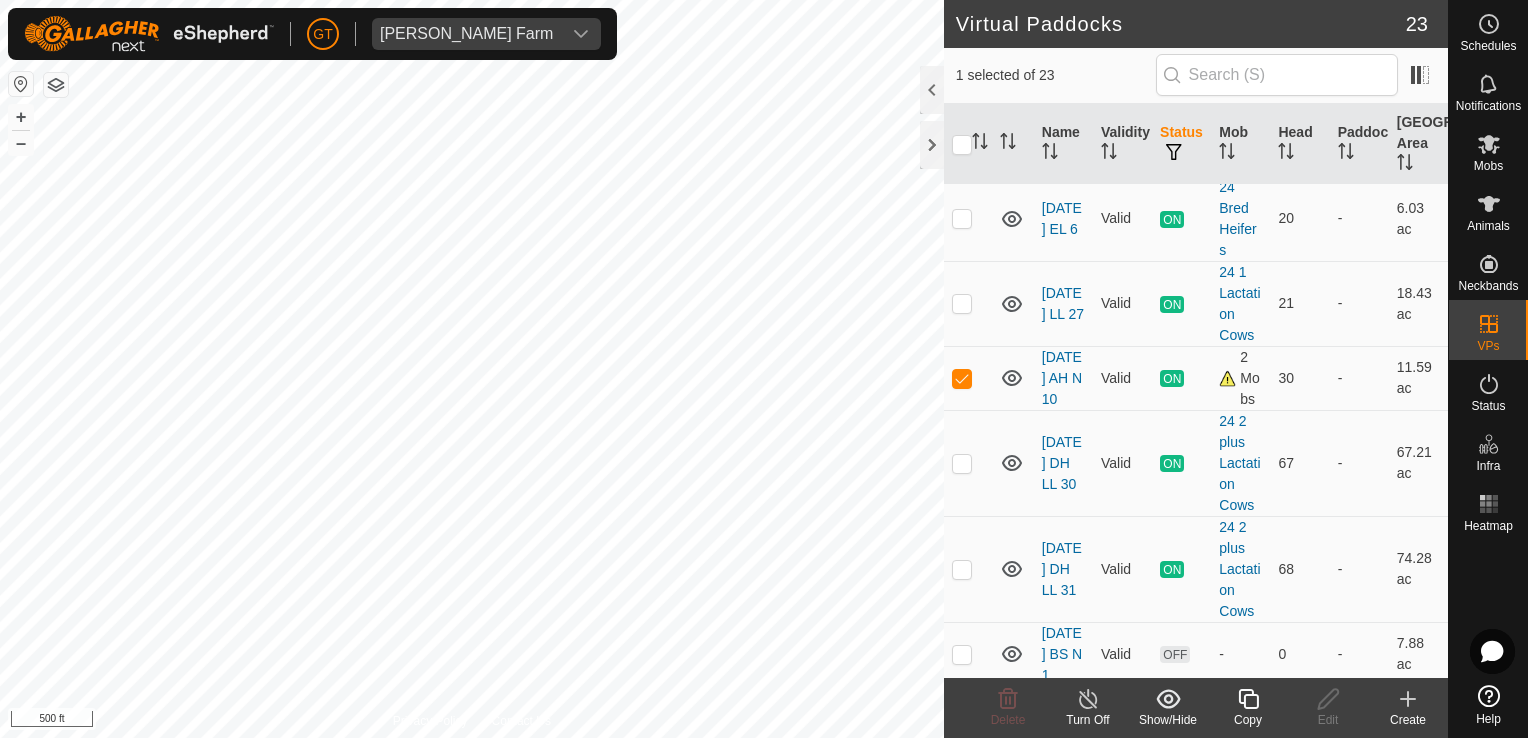 scroll, scrollTop: 400, scrollLeft: 0, axis: vertical 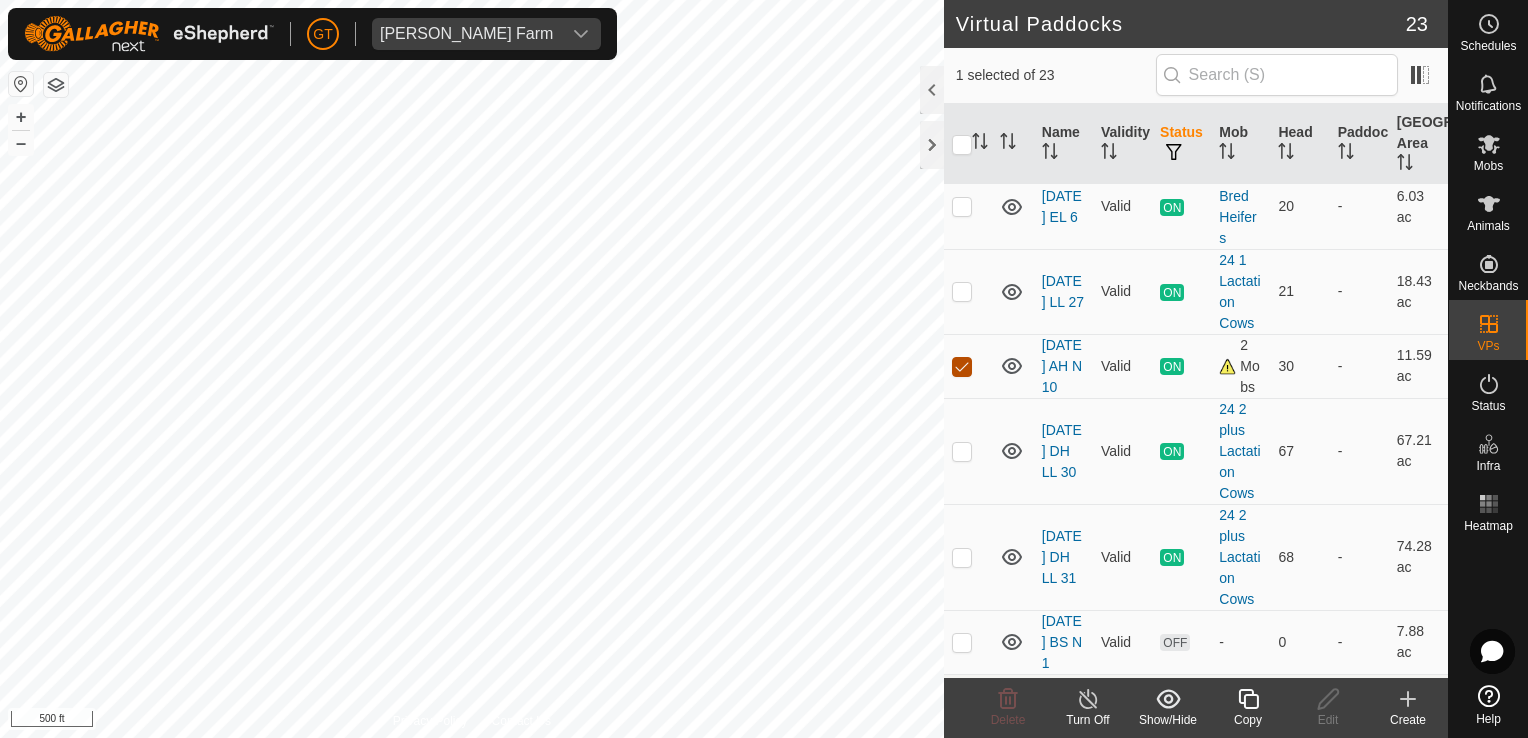 click at bounding box center [962, 367] 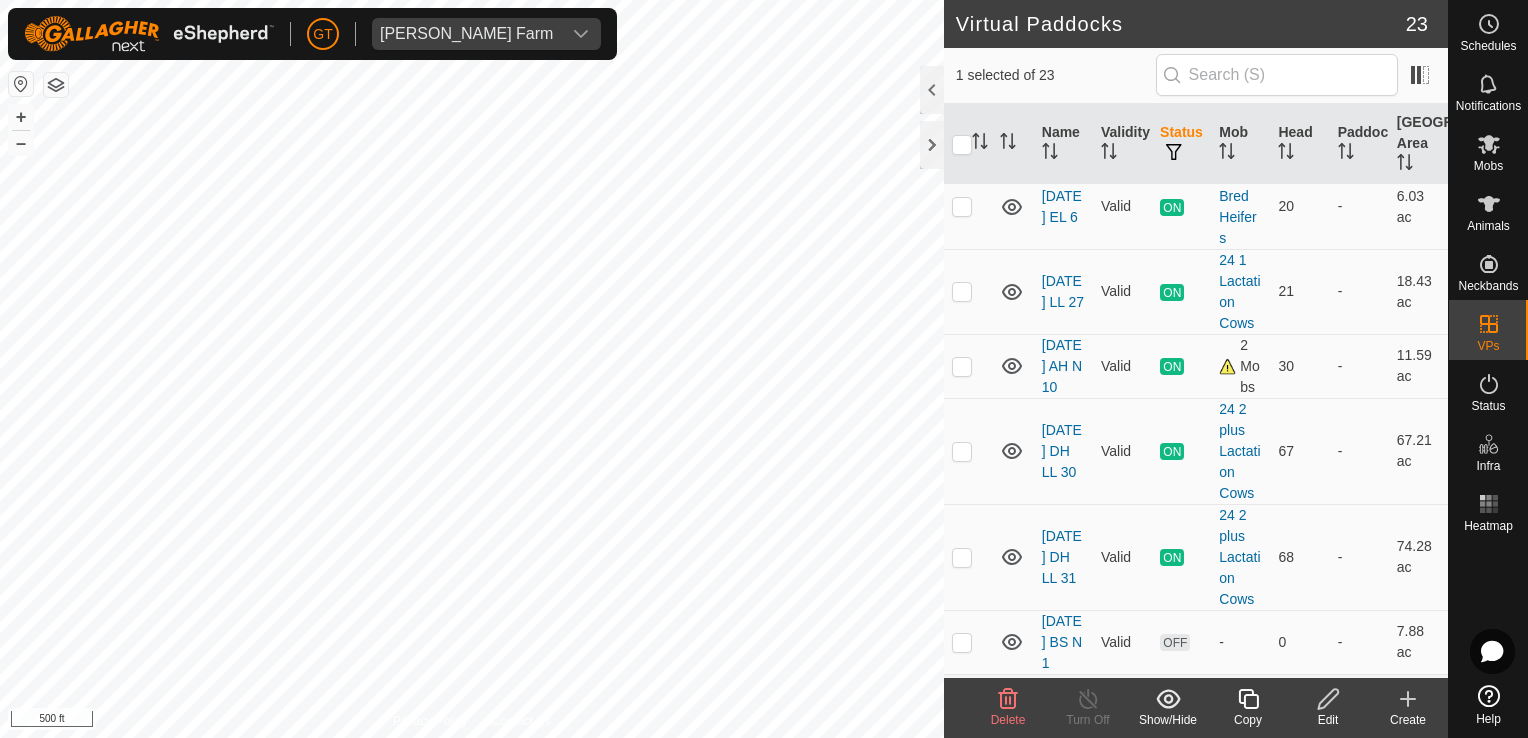 click 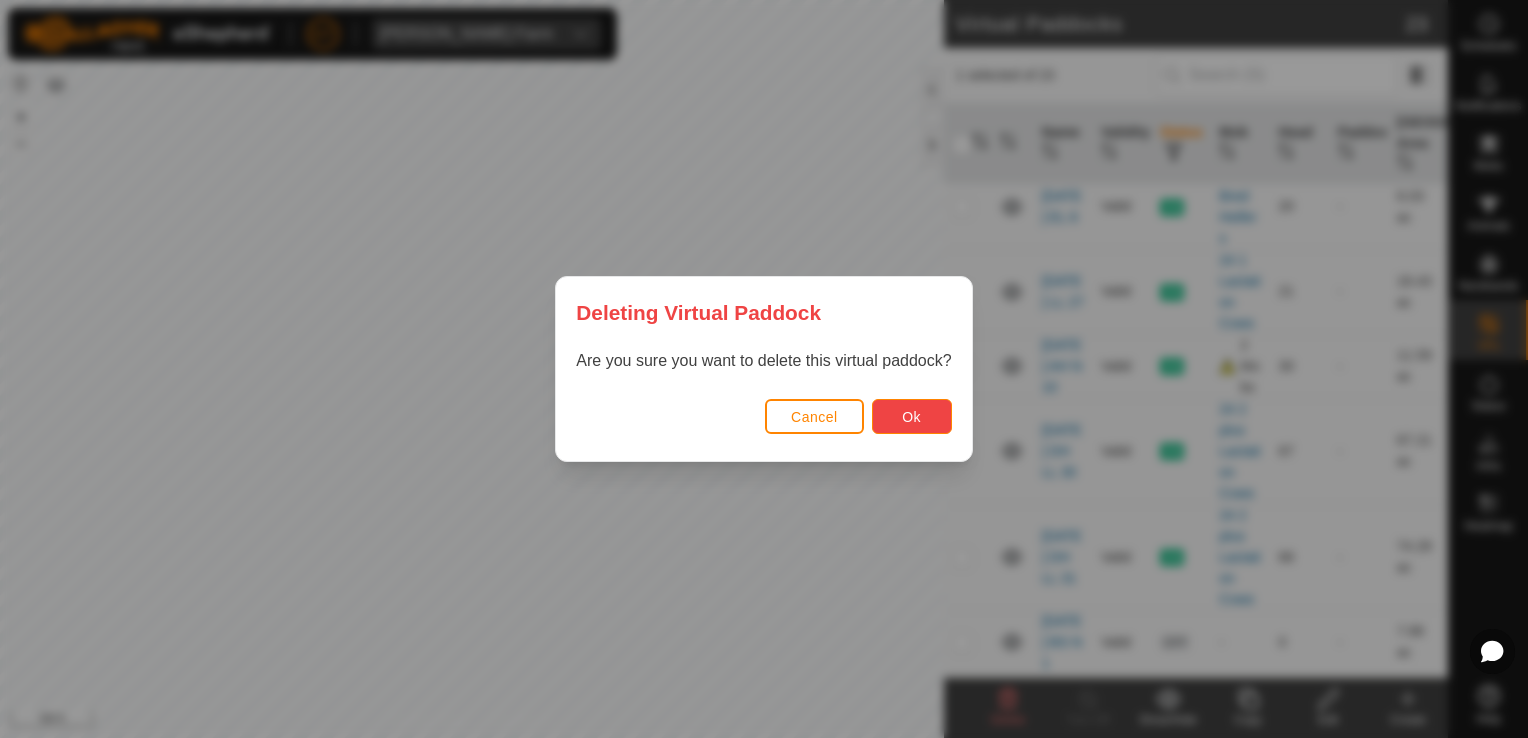 click on "Ok" at bounding box center (911, 417) 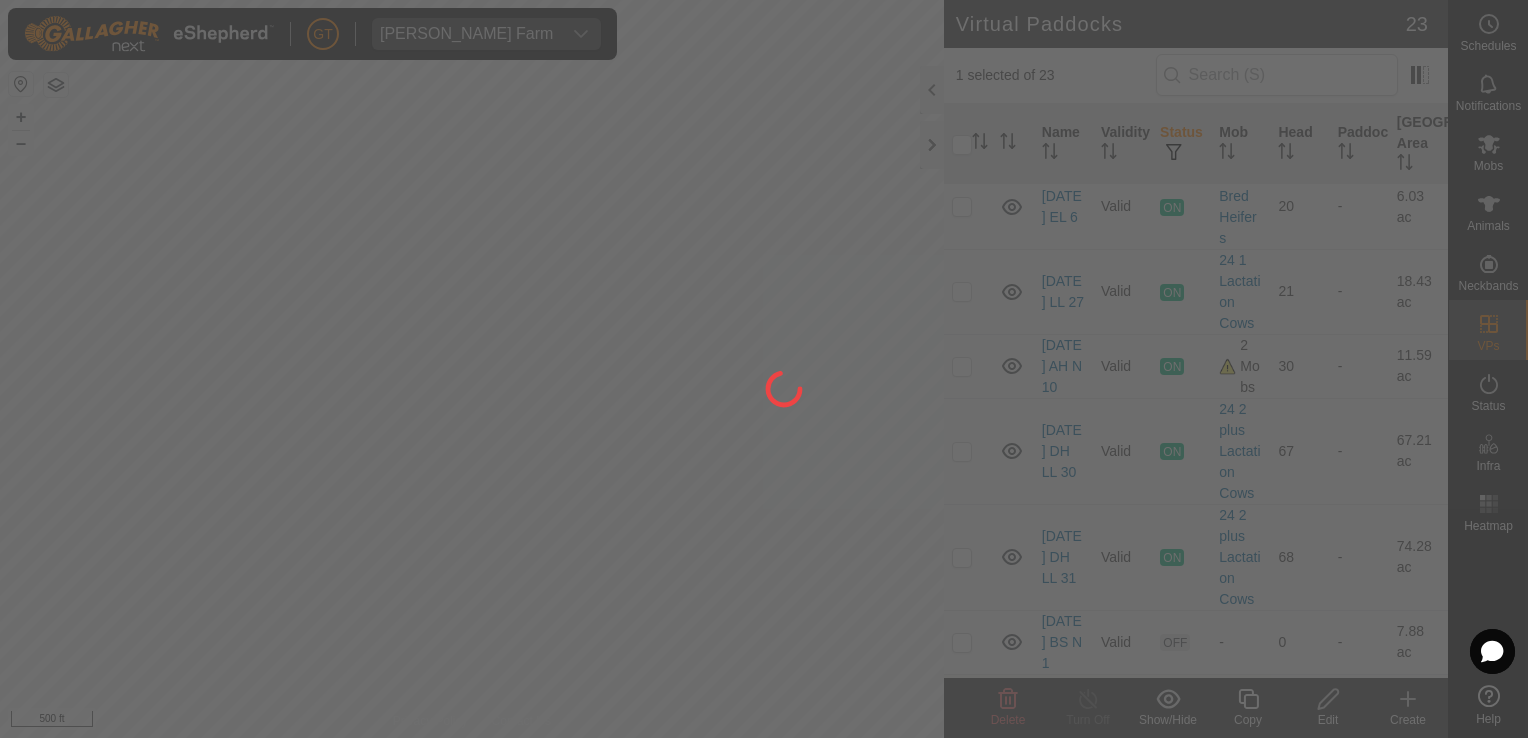 checkbox on "false" 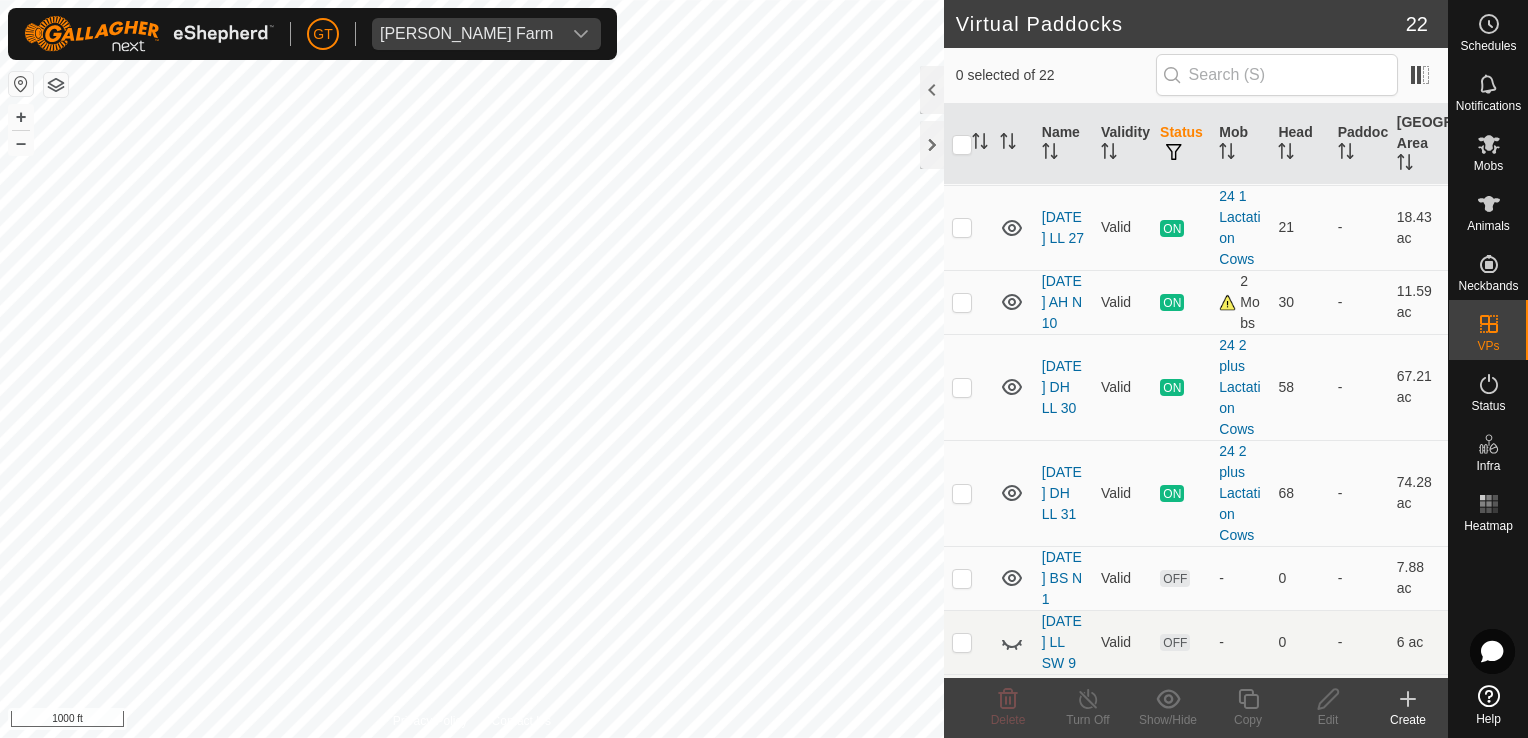 click on "[PERSON_NAME] Farm Schedules Notifications Mobs Animals Neckbands VPs Status Infra Heatmap Help Virtual Paddocks 22 0 selected of 22     Name   Validity   Status   Mob   Head   Paddock   Grazing Area   VPs with NO Physical Paddock  [DATE]    DH LL 25  Valid  ON  24 2 plus Lactation Cows   1   -   62.47 ac  [DATE]   AH  9  Valid  ON  Fall Calving Cows   1   -   10.28 ac  [DATE]   GT W 1  Valid  ON  25 Bred Heifers   26   -   5.07 ac  [DATE]  EL  6  Valid  ON  24 Bred Heifers   20   -   6.03 ac  [DATE]  LL 27  Valid  ON  24 1 Lactation Cows   21   -   18.43 ac  [DATE]   AH N 10  Valid  ON  2 Mobs   30   -   11.59 ac  [DATE]   DH LL 30  Valid  ON  24 2 plus Lactation Cows   58   -   67.21 ac  [DATE]   DH LL 31  Valid  ON  24 2 plus Lactation Cows   68   -   74.28 ac  [DATE]  BS  N 1  Valid  OFF  -   0   -   7.88 ac  [DATE]   LL  SW 9  Valid  OFF  -   0   -   6 ac  [DATE] 075904  Valid  OFF  -   0   -   4.79 ac  [DATE]   BS  N  2  Valid  OFF  -   0   -  OFF" at bounding box center [764, 369] 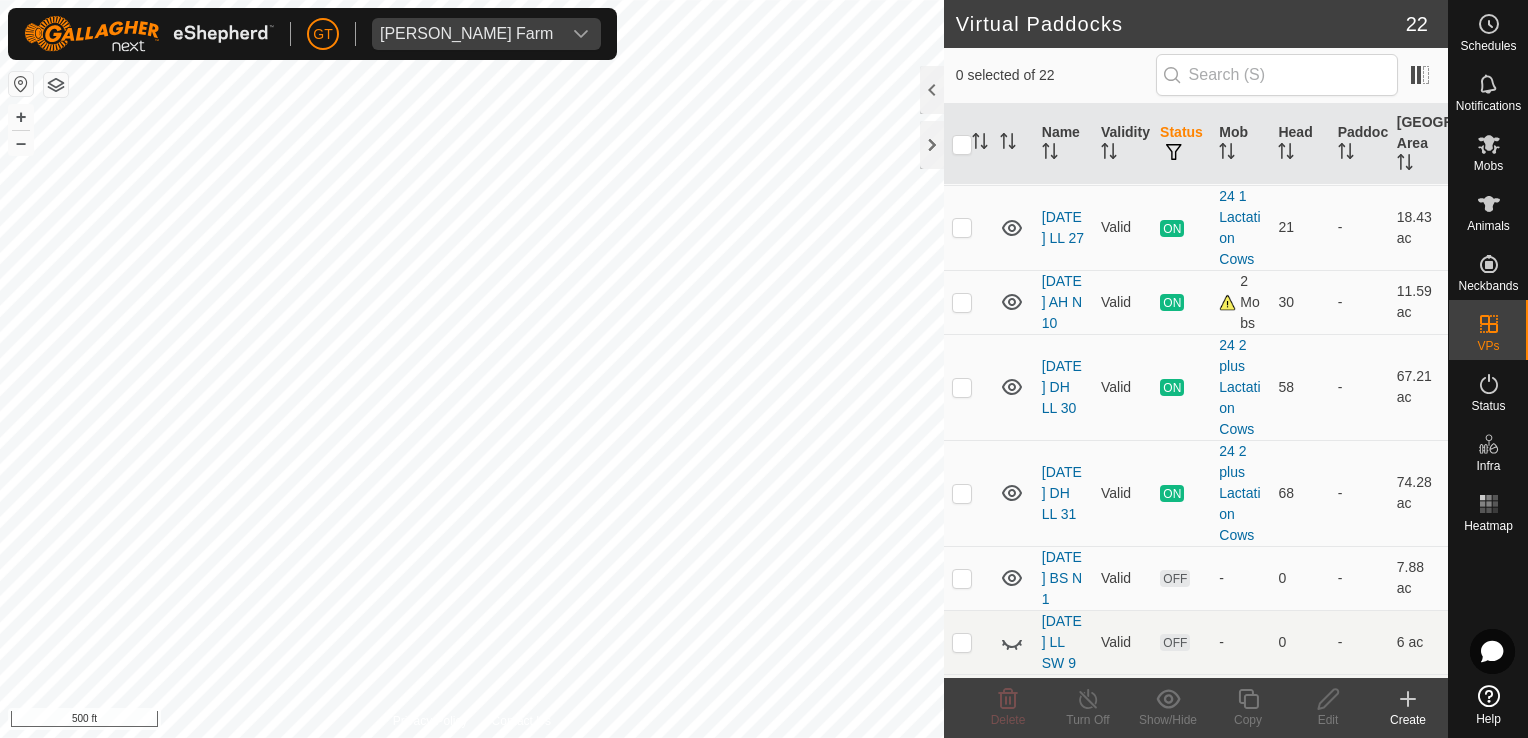 checkbox on "true" 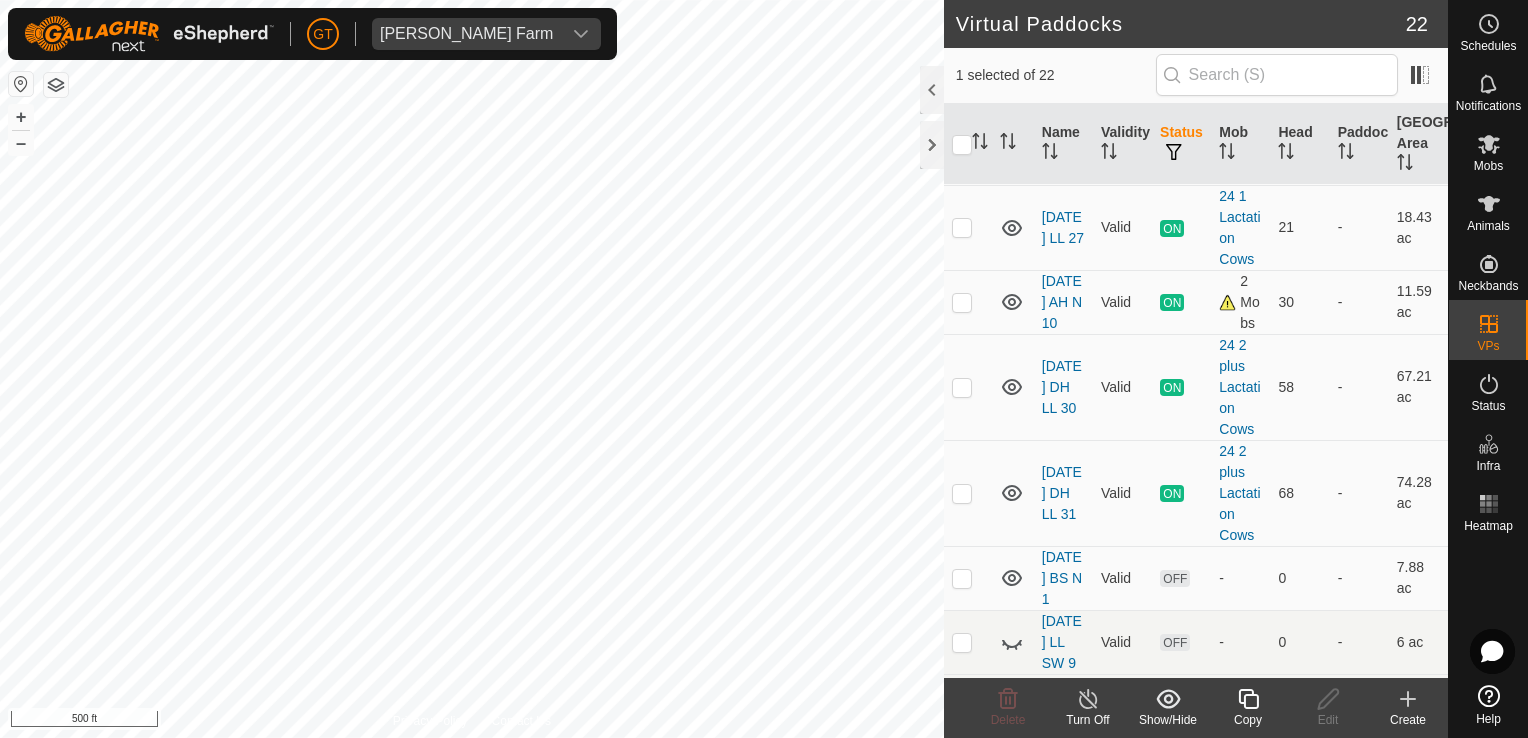 click 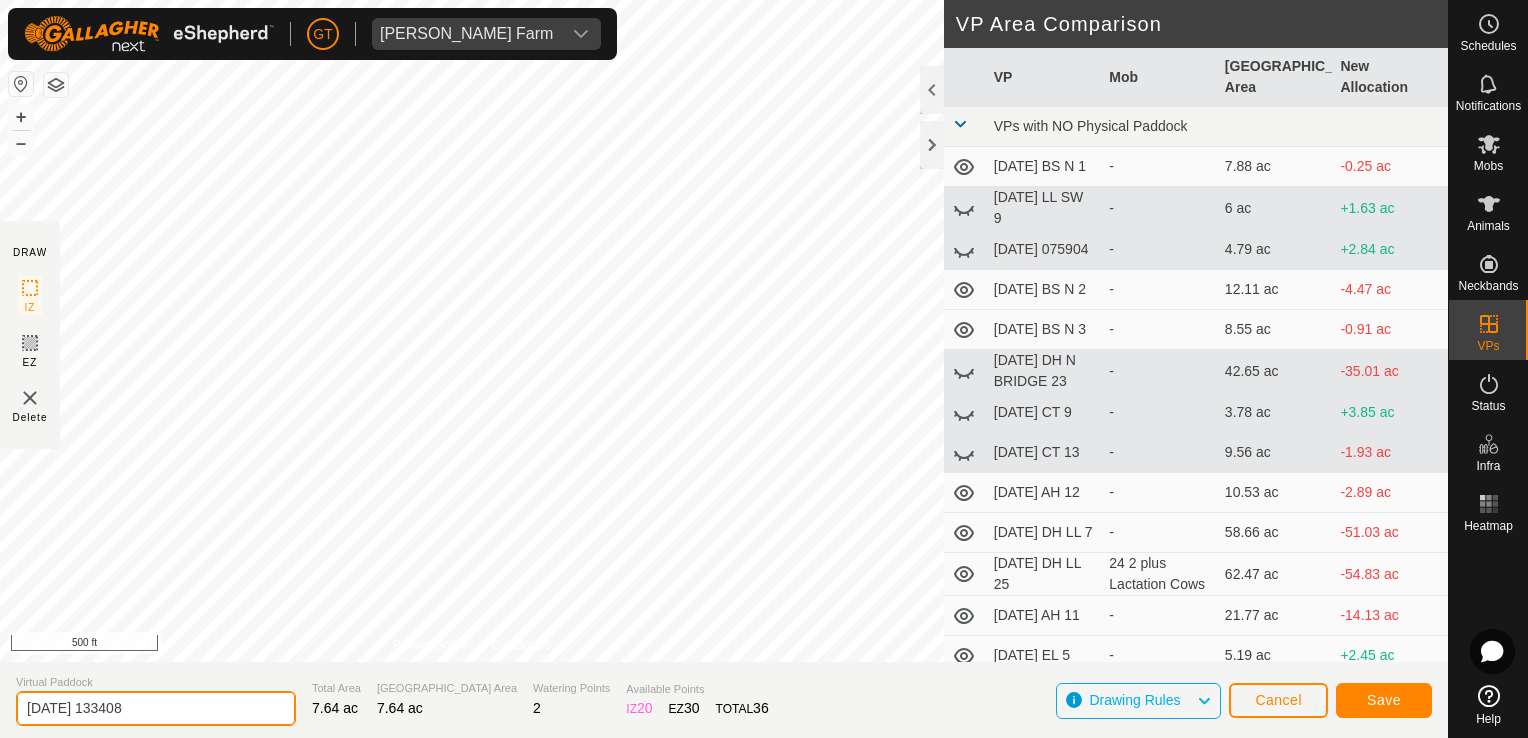 drag, startPoint x: 168, startPoint y: 694, endPoint x: 177, endPoint y: 714, distance: 21.931713 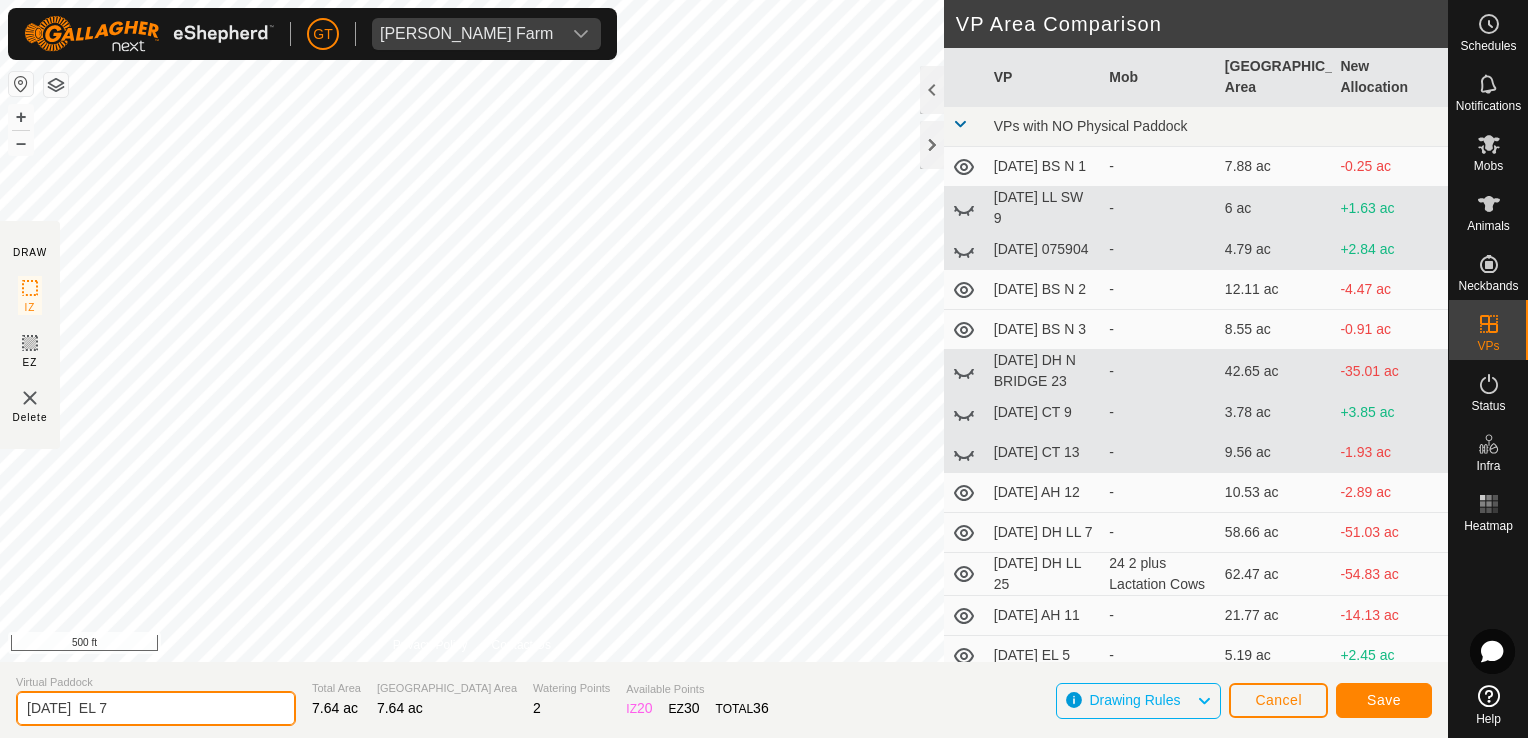 type on "[DATE]  EL 7" 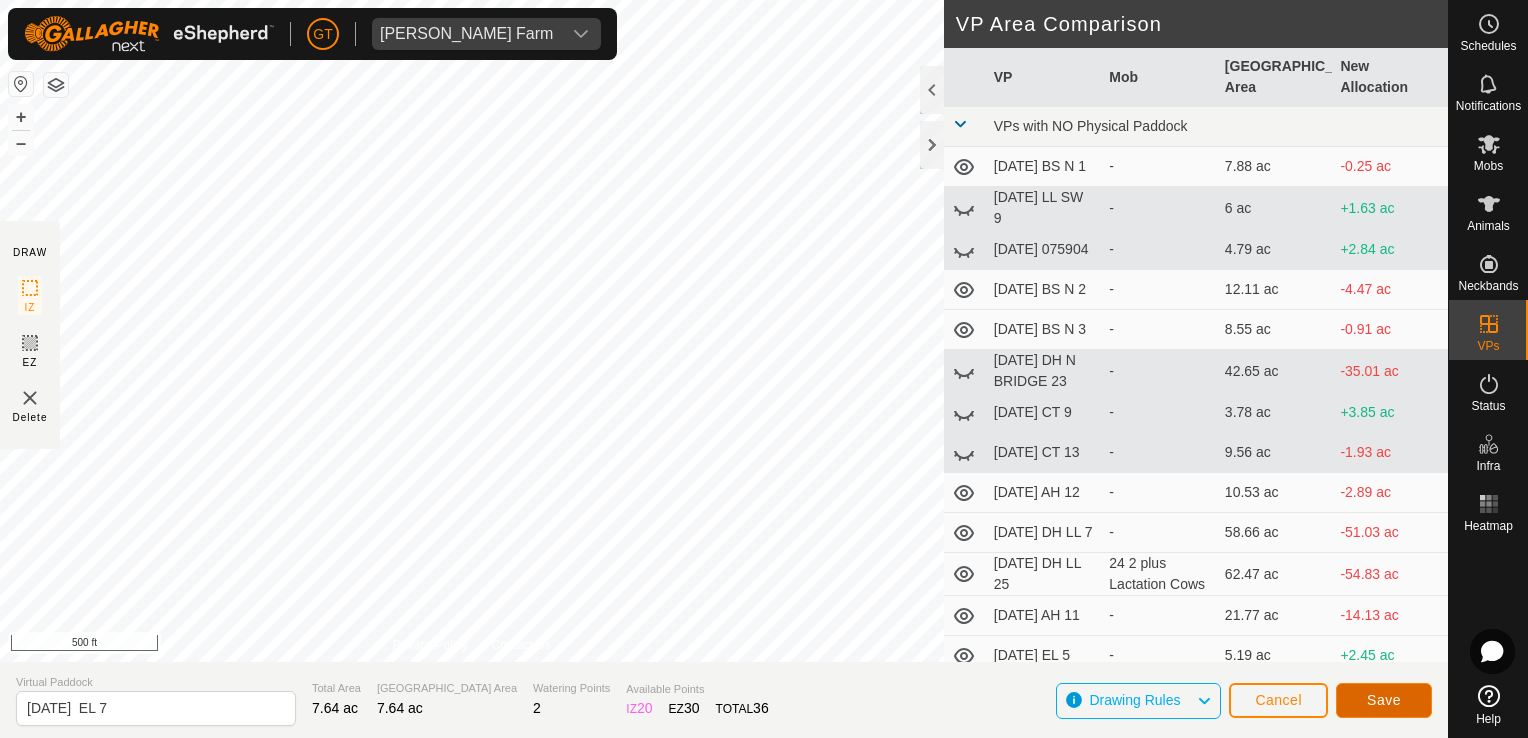 click on "Save" 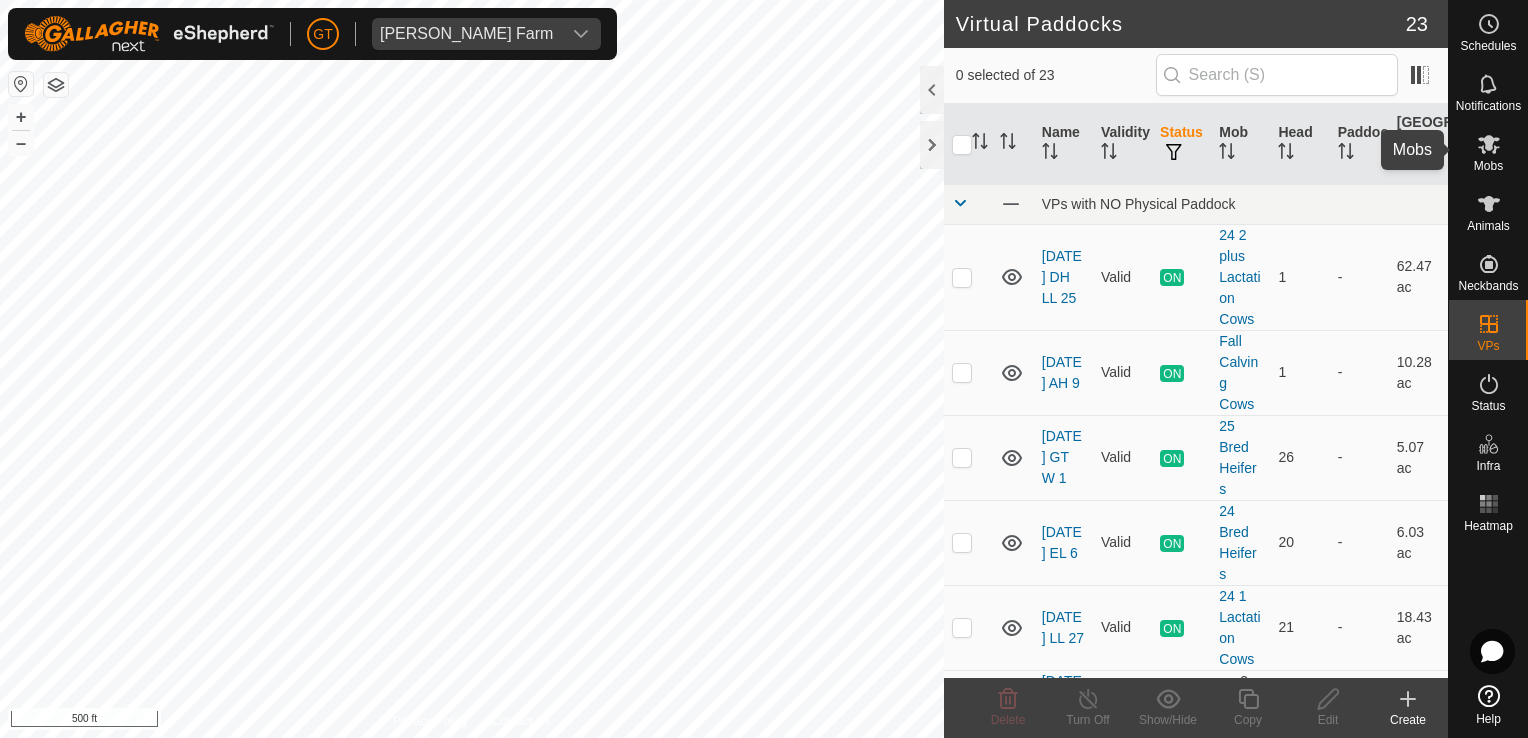 click 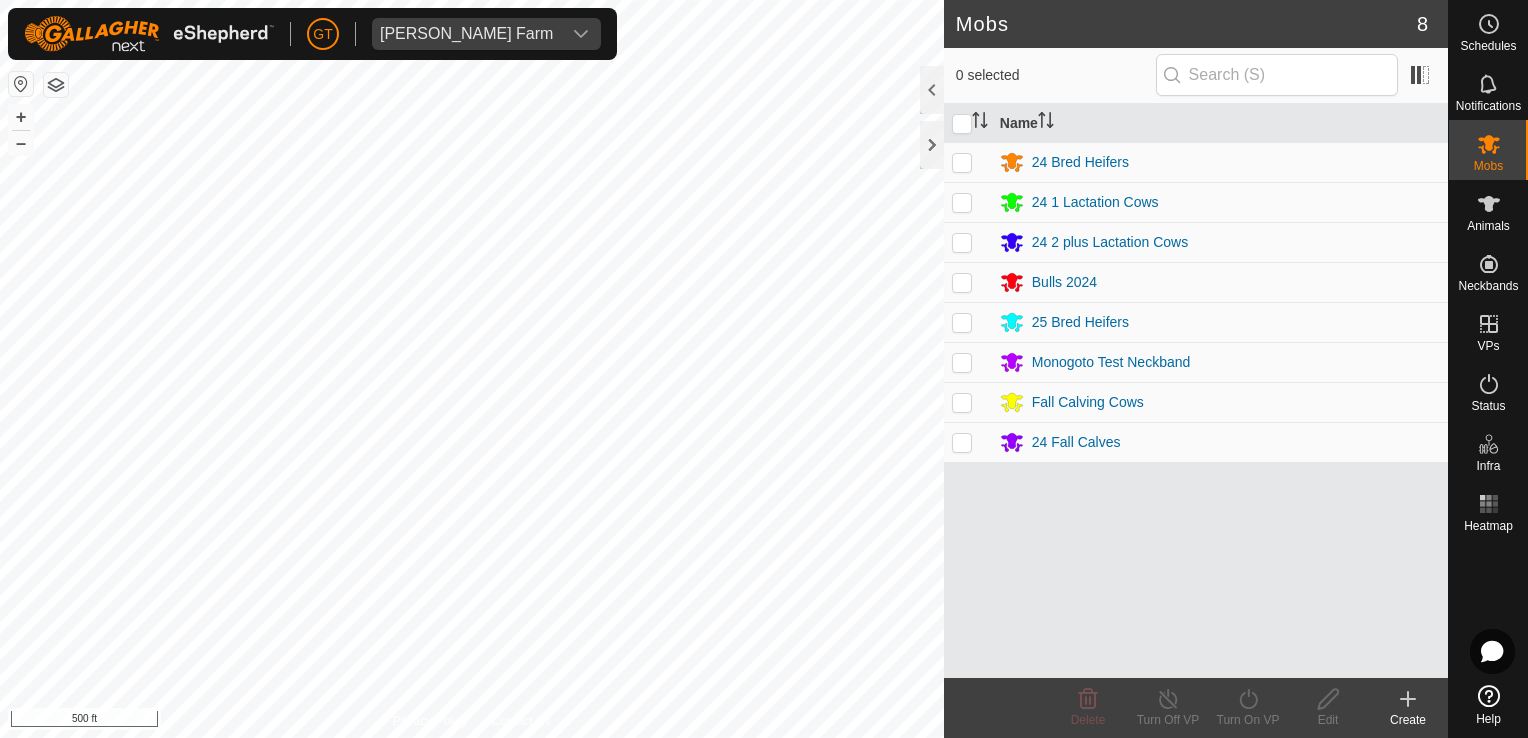click at bounding box center (962, 282) 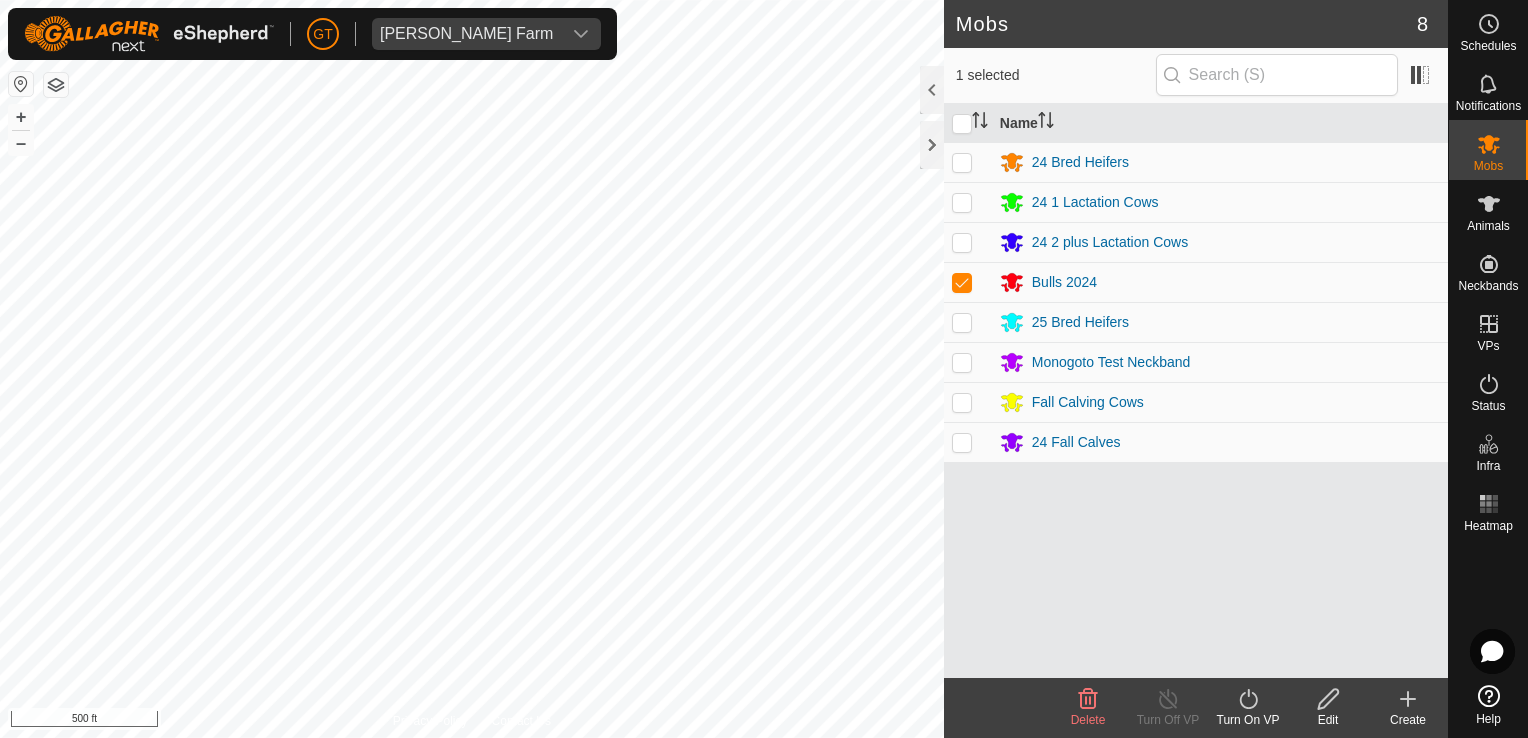click at bounding box center (962, 162) 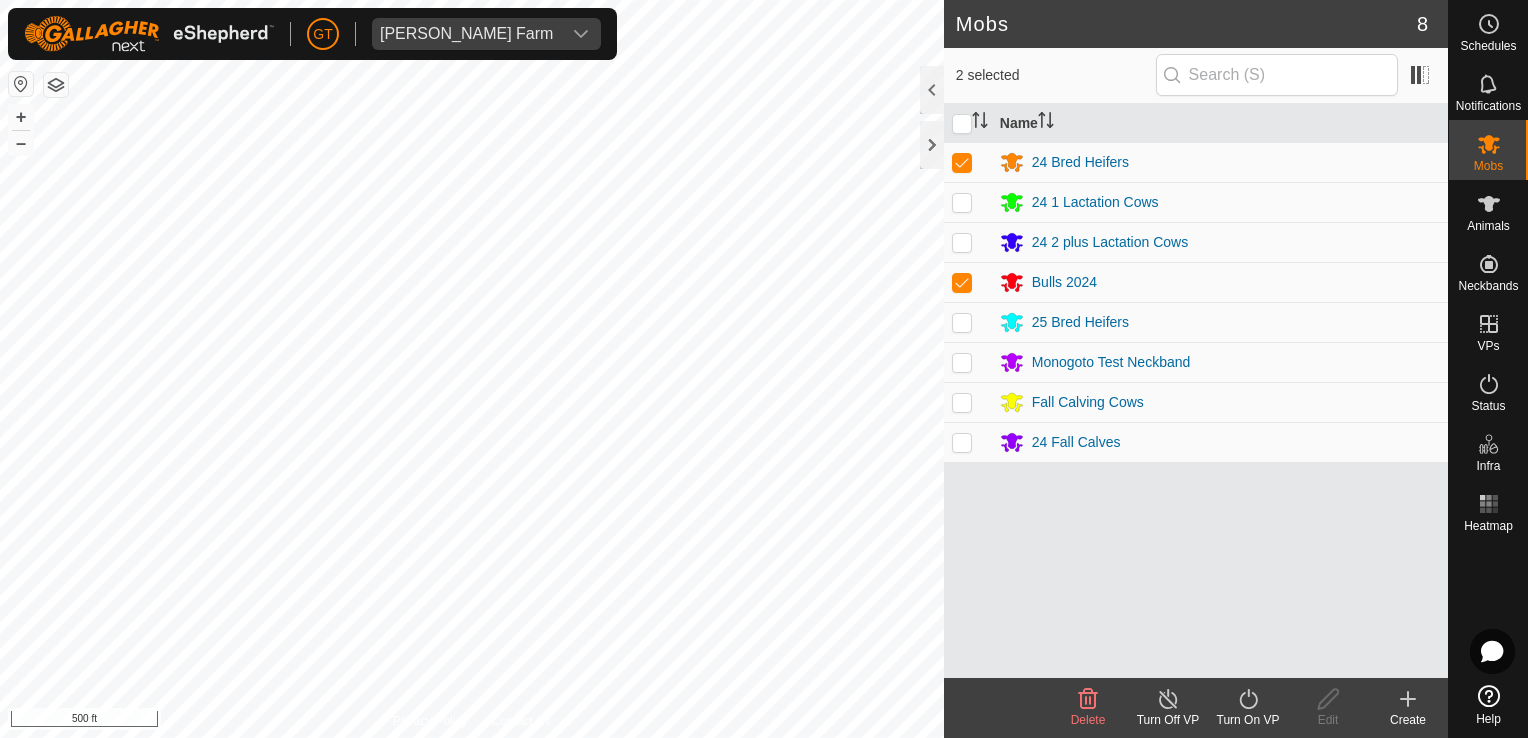 click at bounding box center [962, 282] 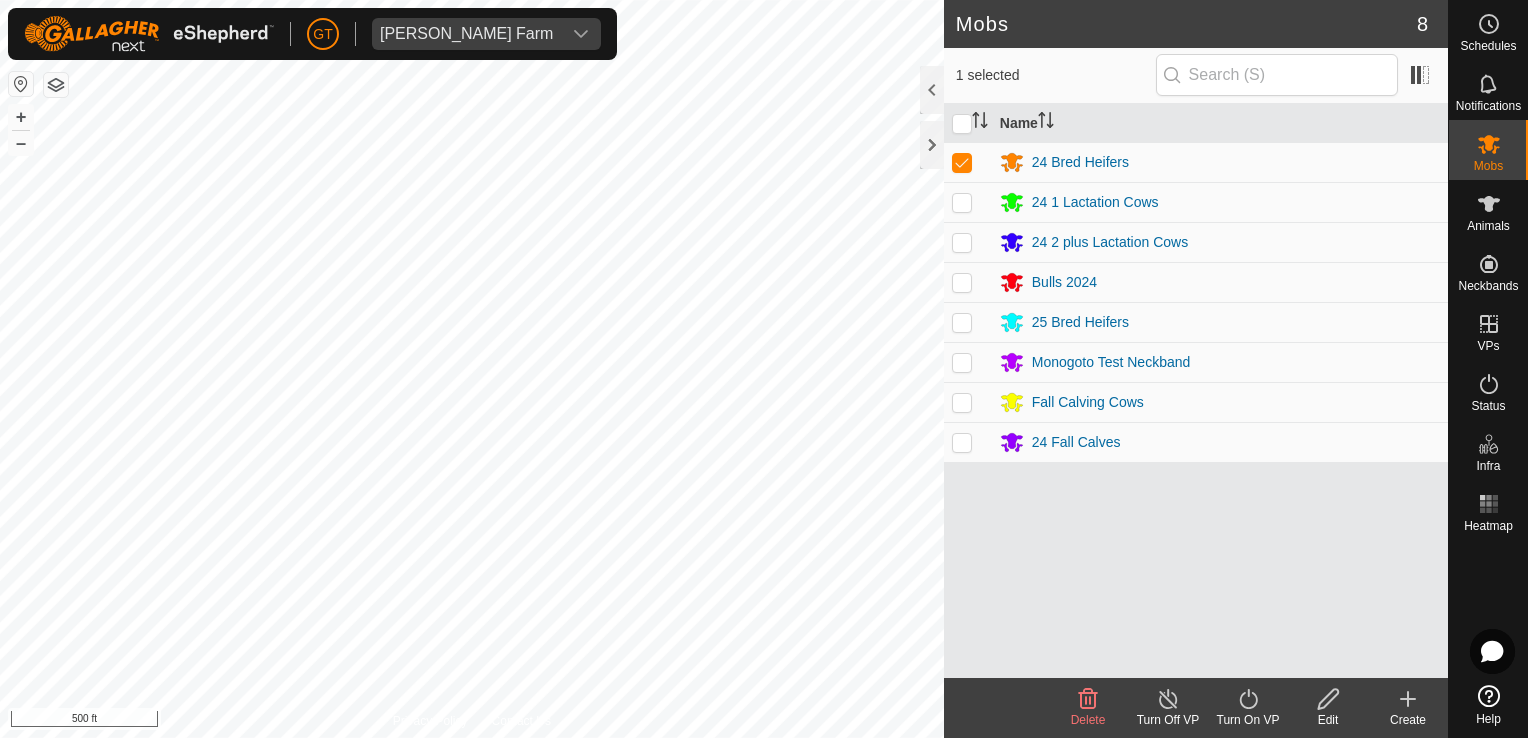 click 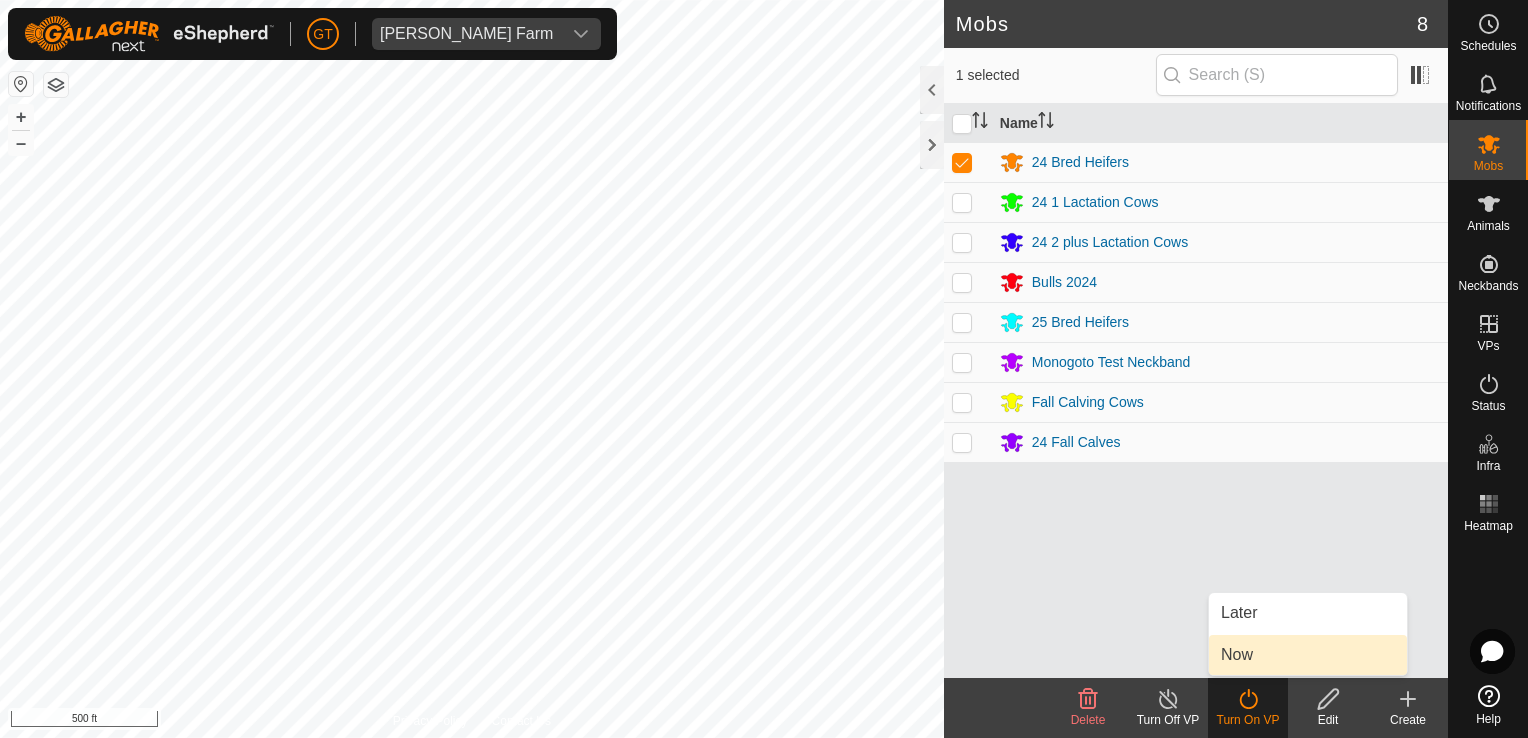 click on "Now" at bounding box center (1308, 655) 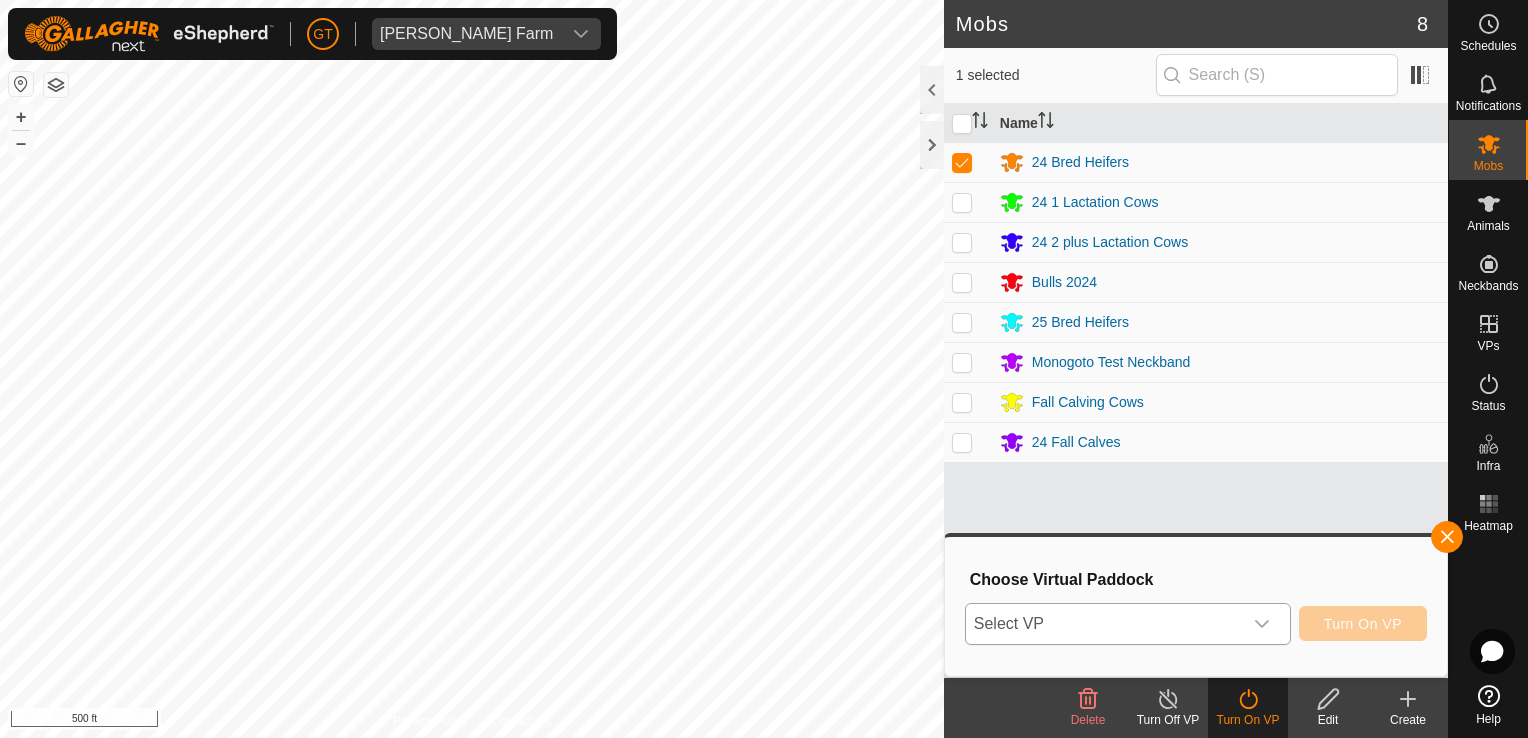 click 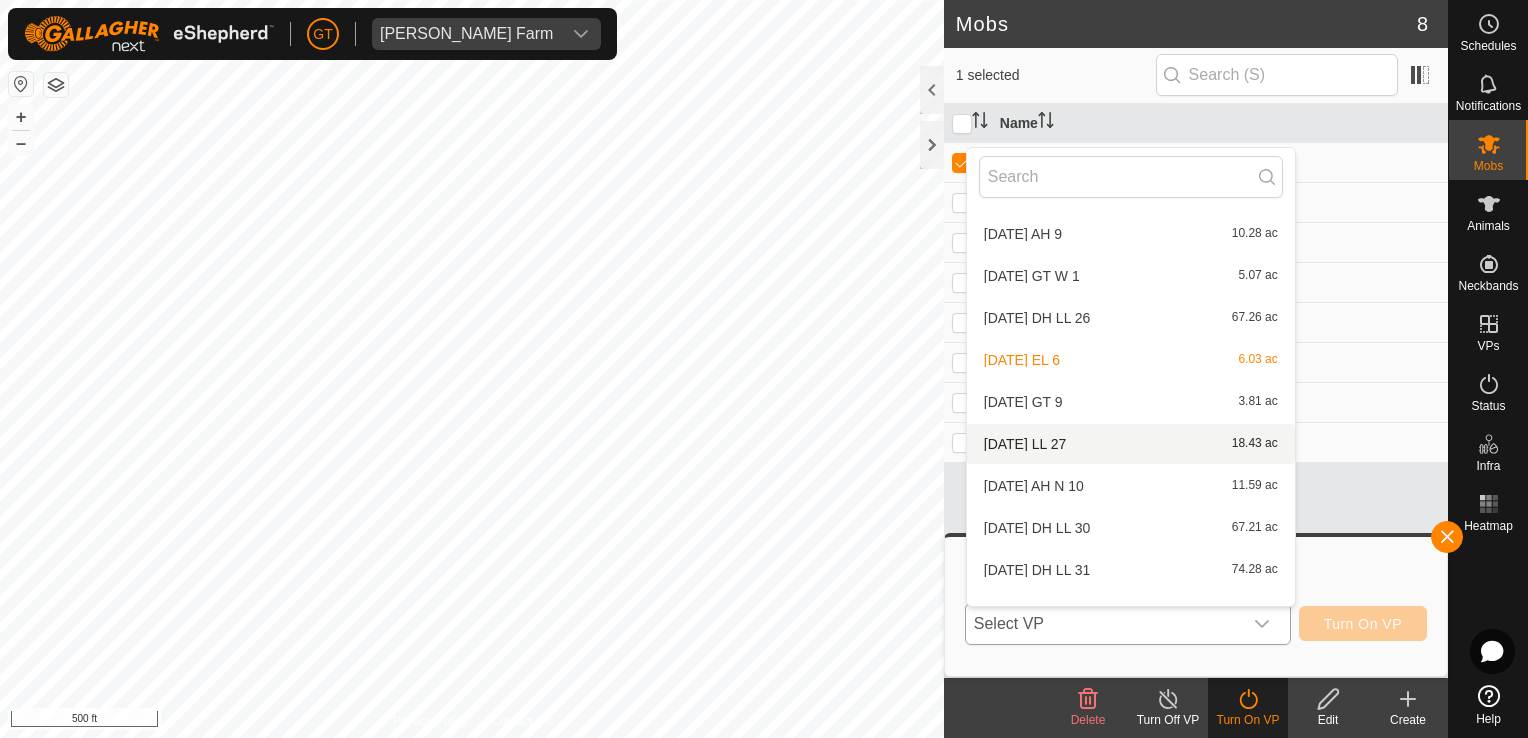 scroll, scrollTop: 610, scrollLeft: 0, axis: vertical 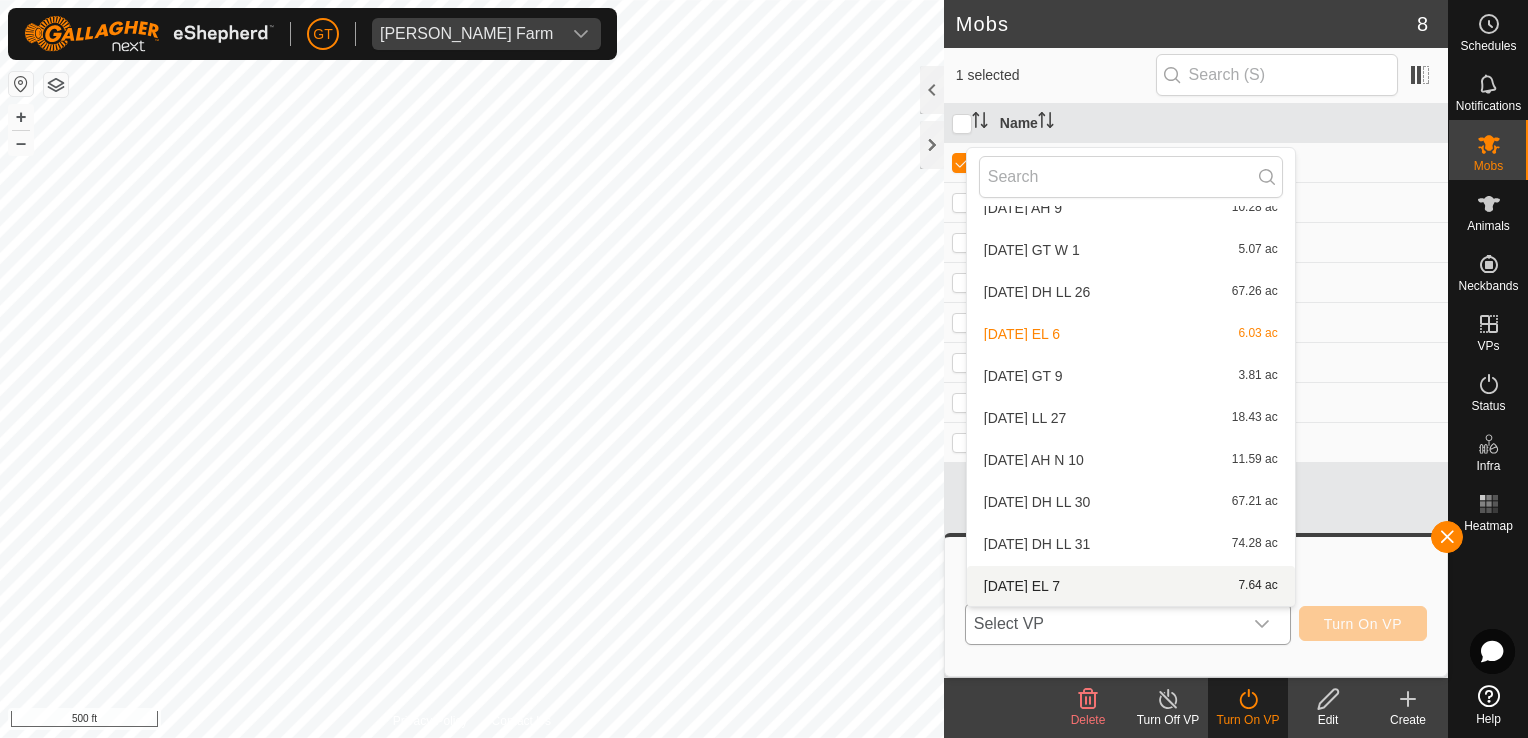 click on "[DATE]  EL 7  7.64 ac" at bounding box center (1131, 586) 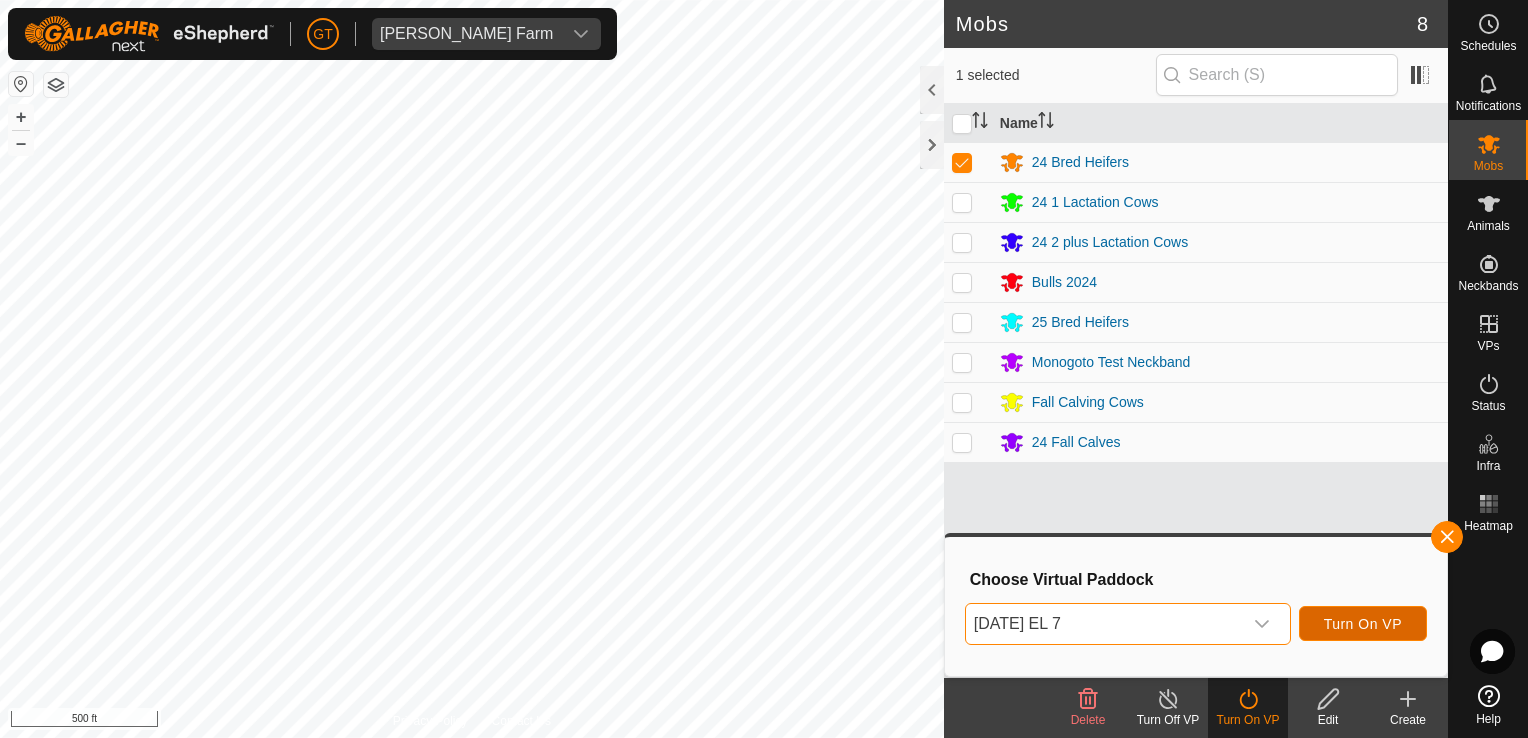 click on "Turn On VP" at bounding box center [1363, 623] 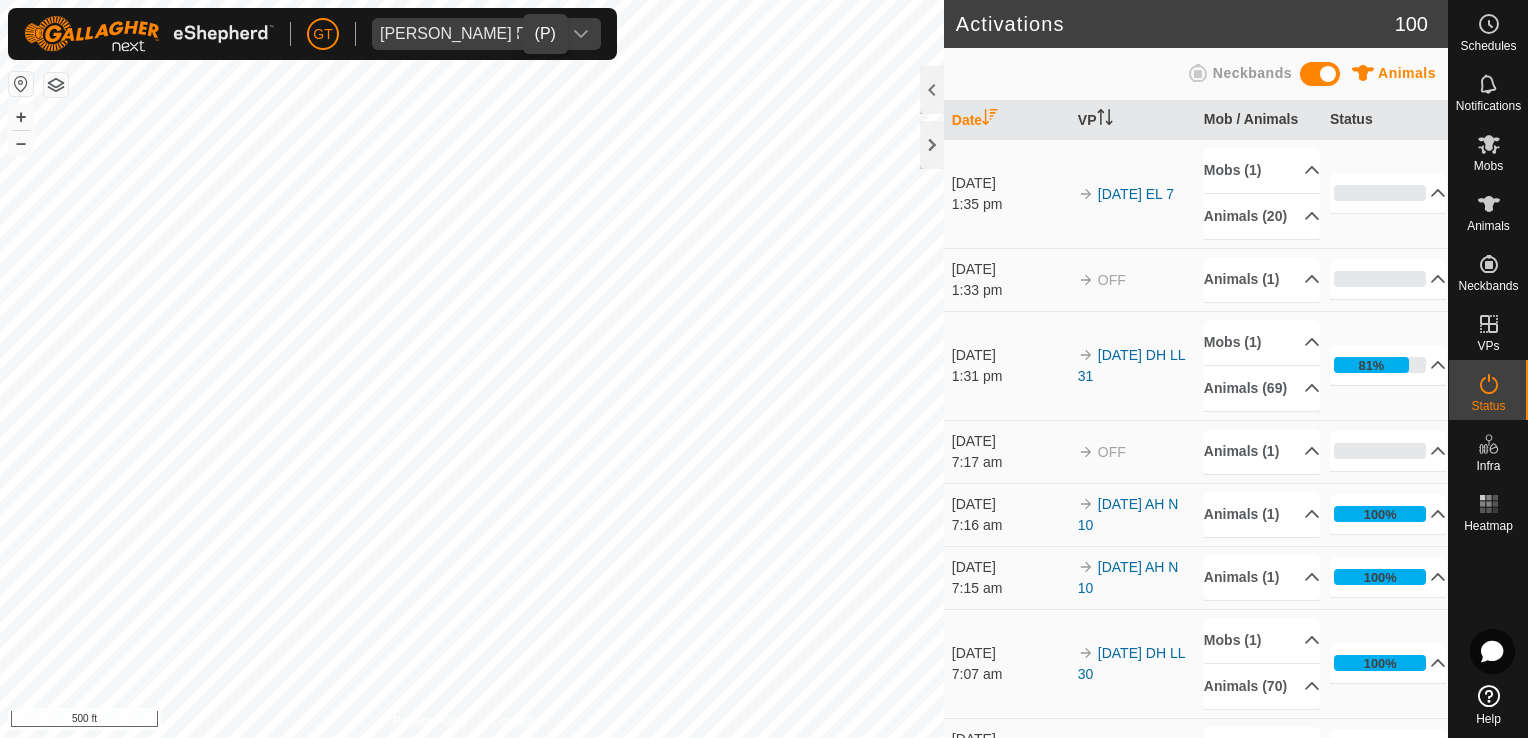 click 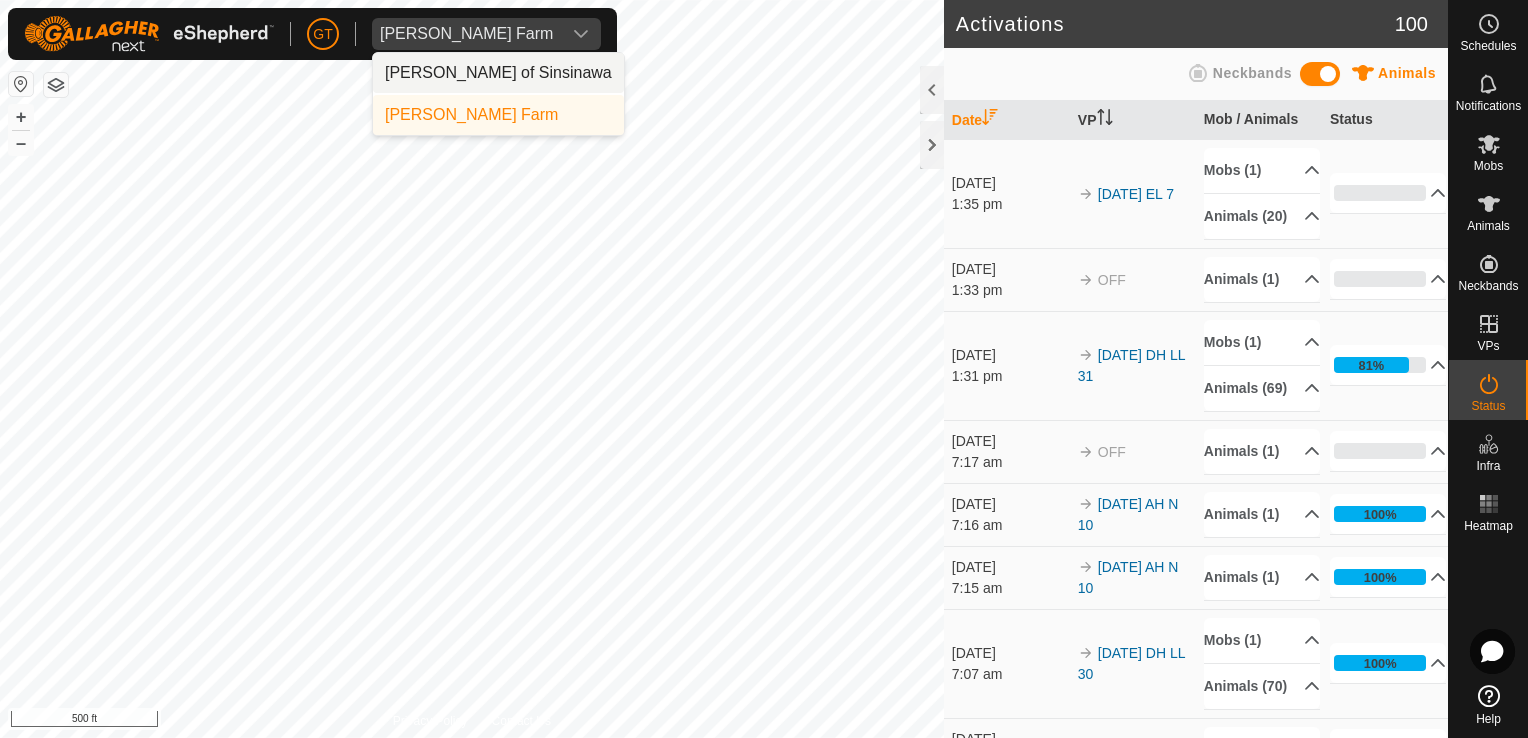click on "[PERSON_NAME] of Sinsinawa" at bounding box center (498, 73) 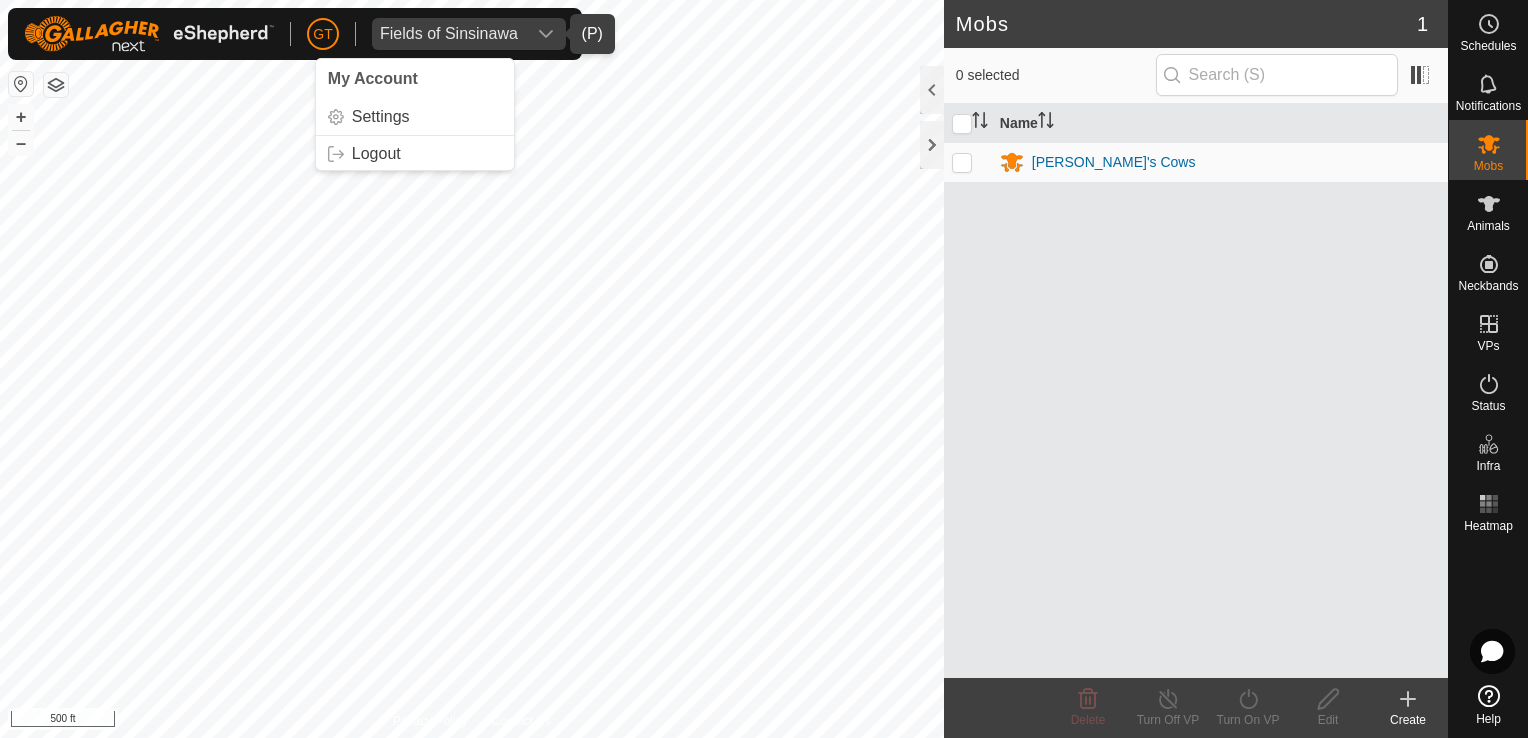 click 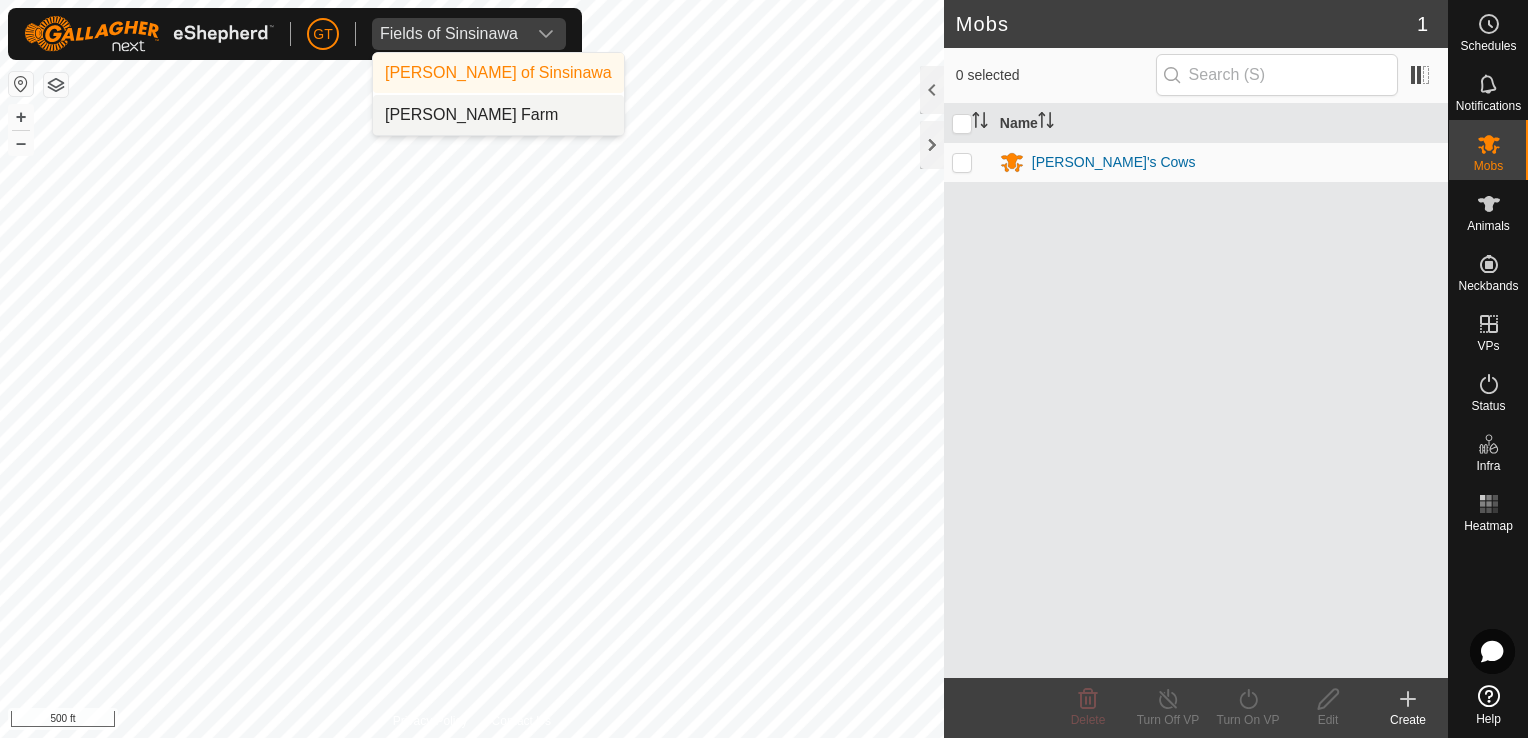click on "[PERSON_NAME] Farm" at bounding box center (498, 115) 